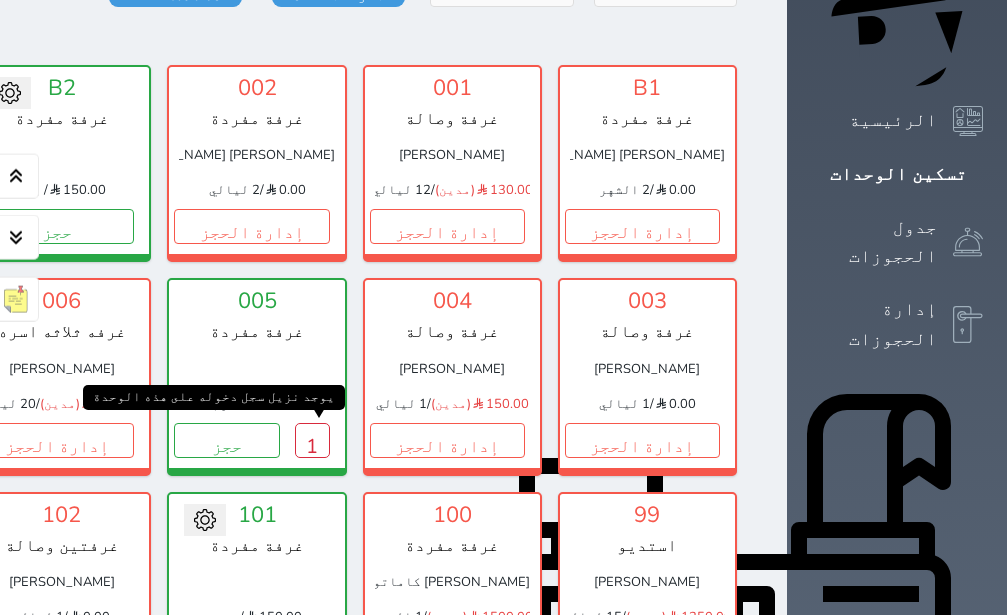 scroll, scrollTop: 257, scrollLeft: 0, axis: vertical 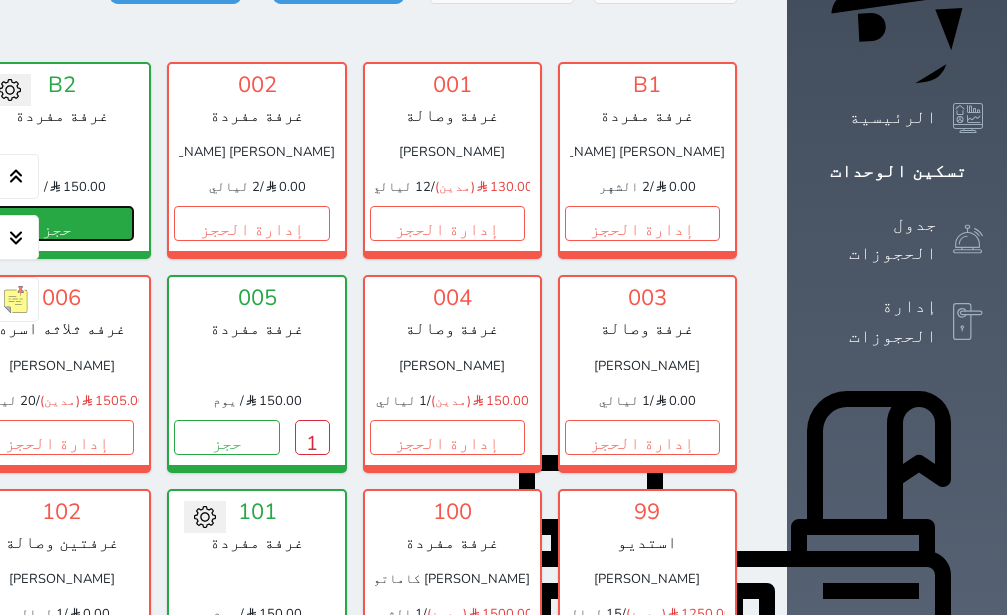 click on "حجز" at bounding box center (56, 223) 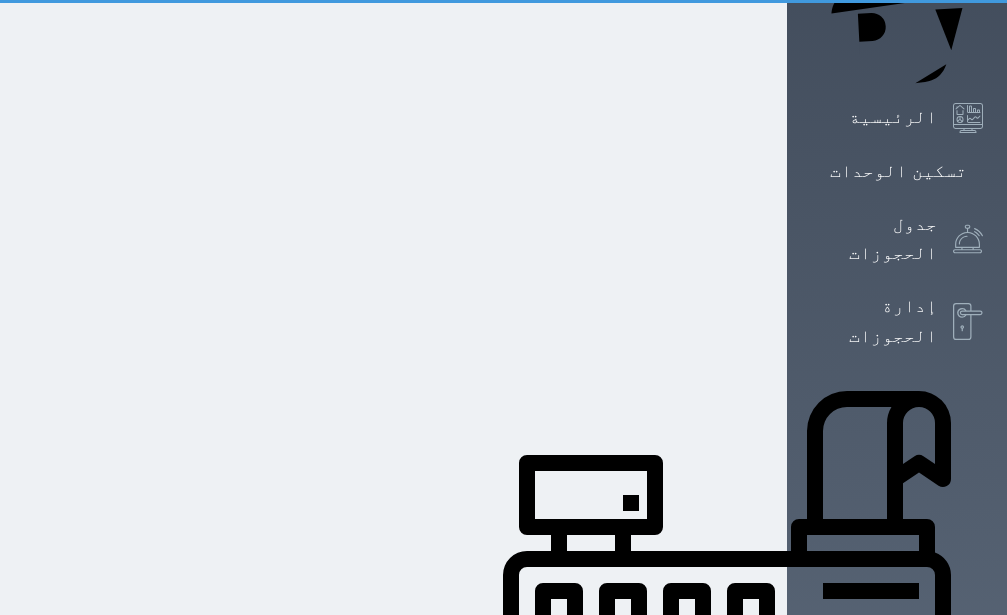 scroll, scrollTop: 15, scrollLeft: 0, axis: vertical 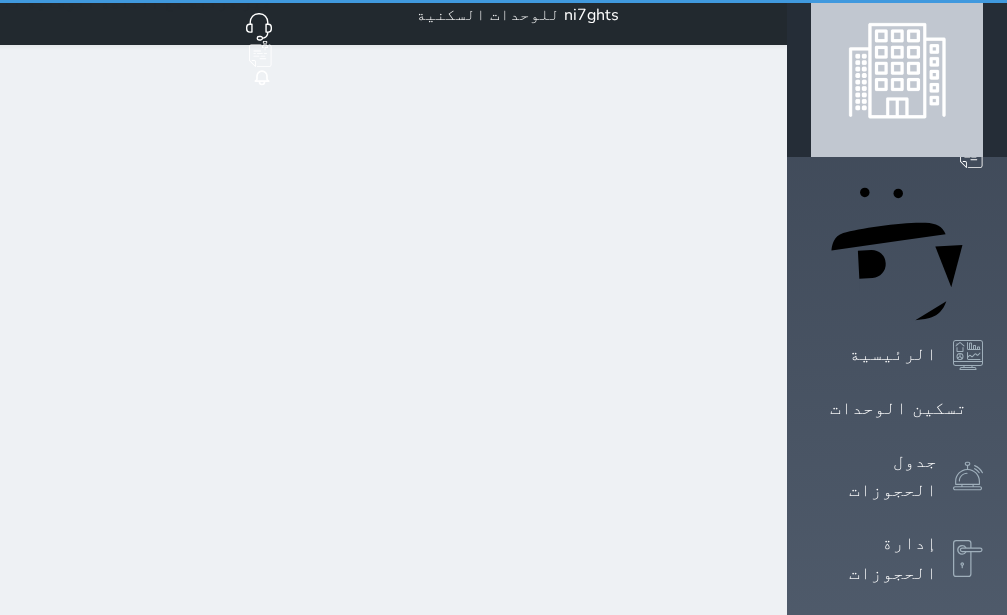 select on "1" 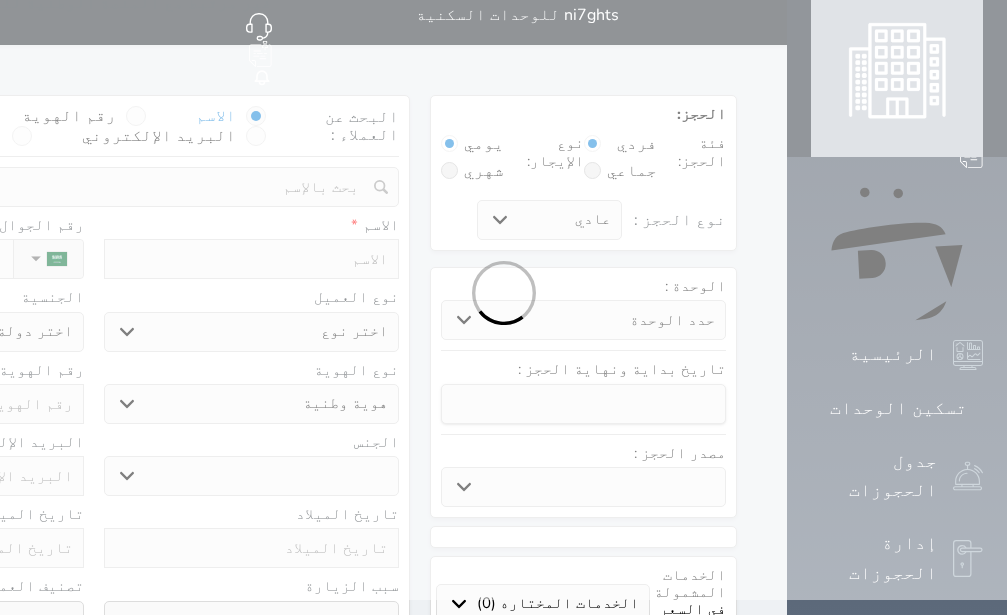 select 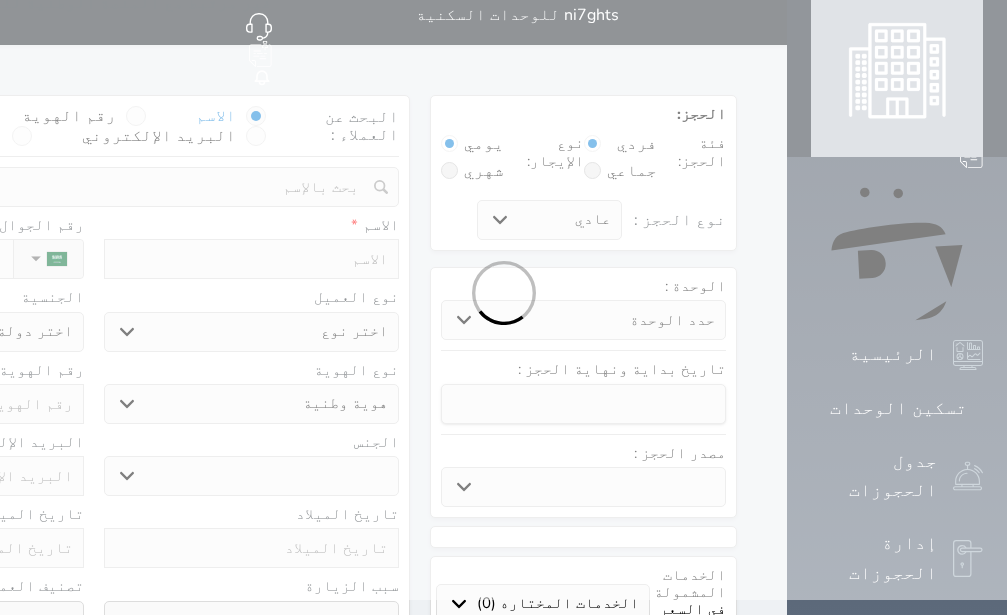 select 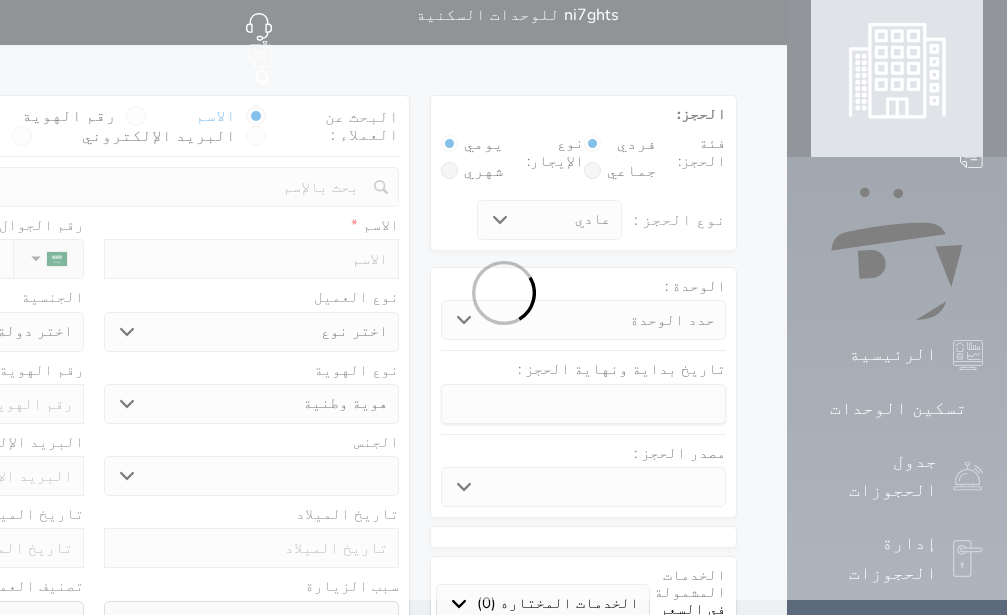 select 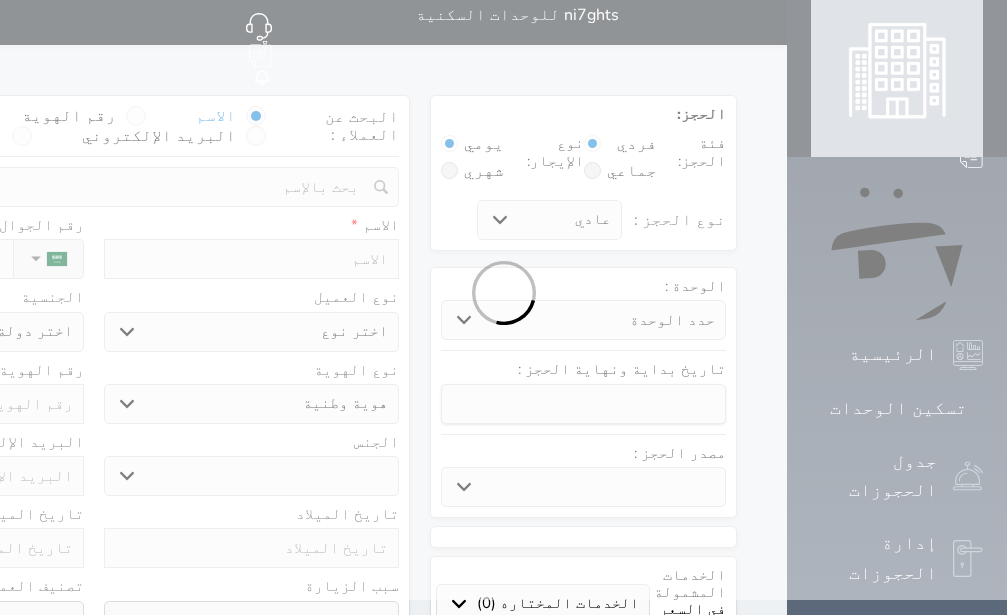 select 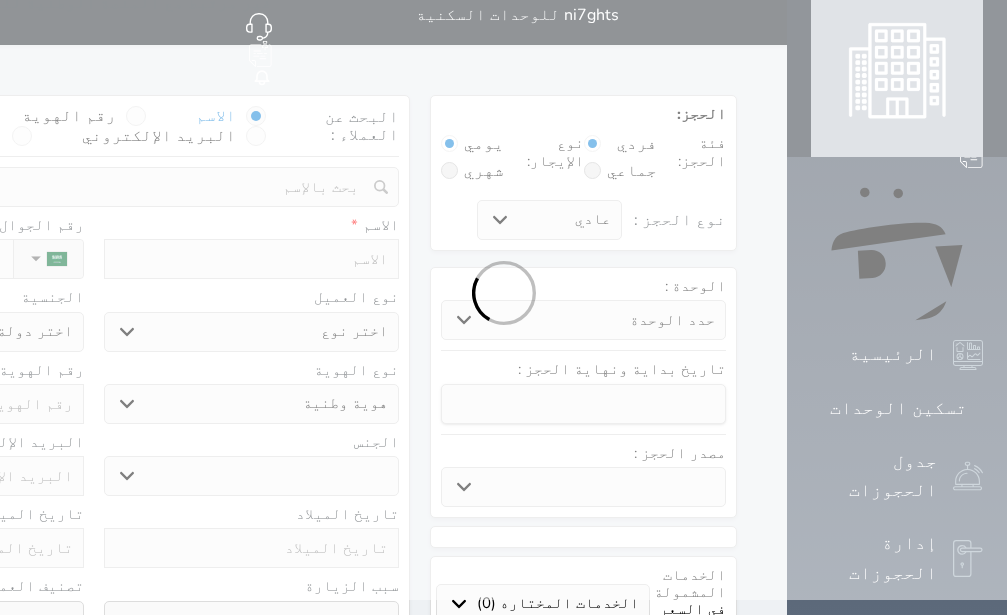 select 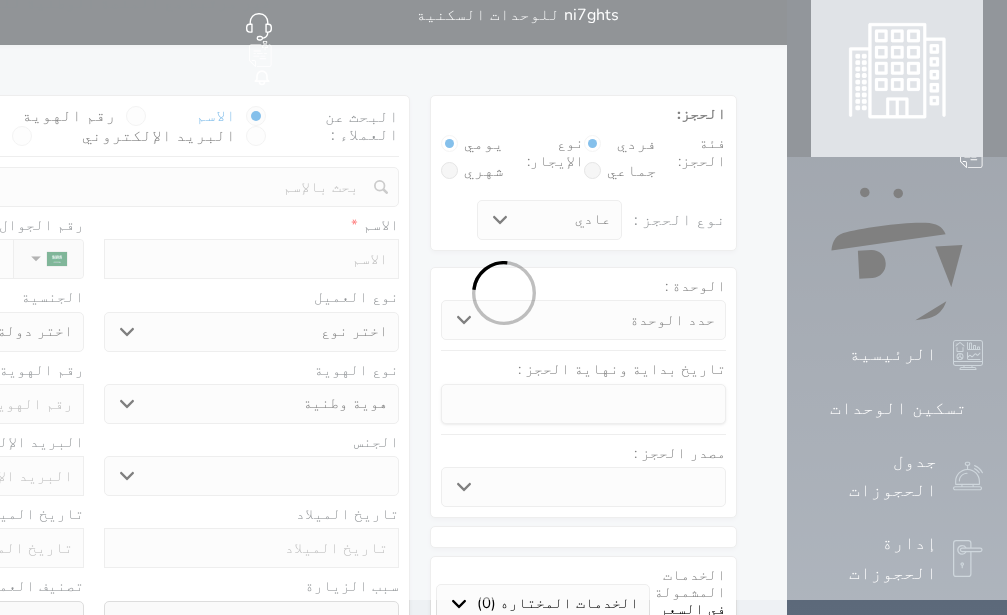 scroll, scrollTop: 0, scrollLeft: 0, axis: both 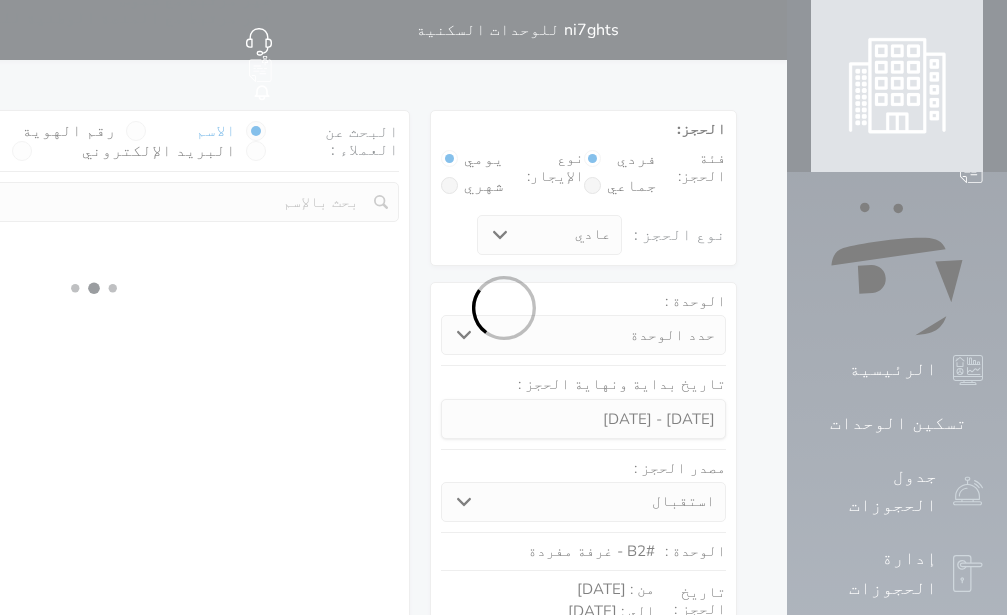 select 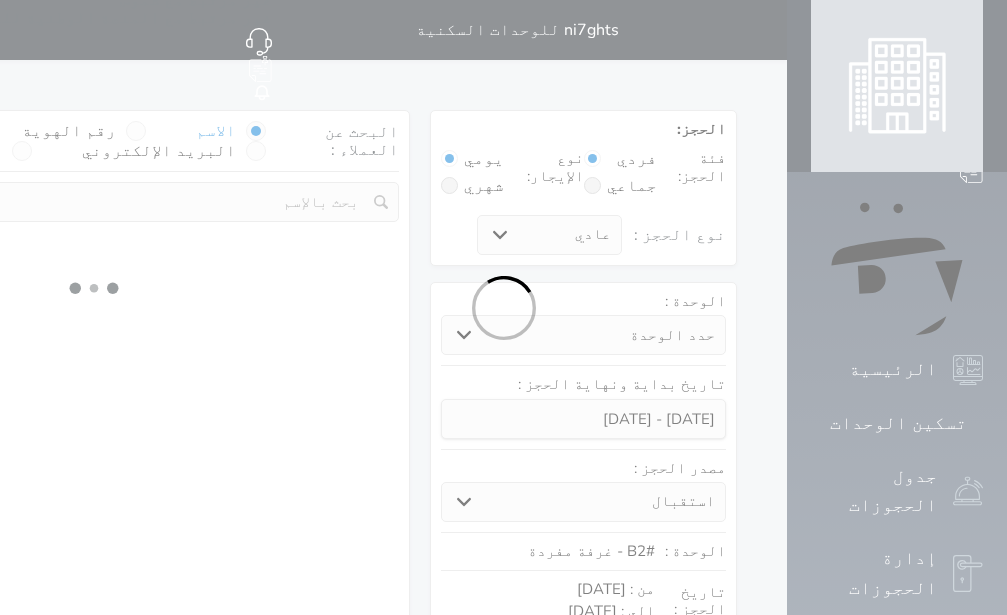 select on "113" 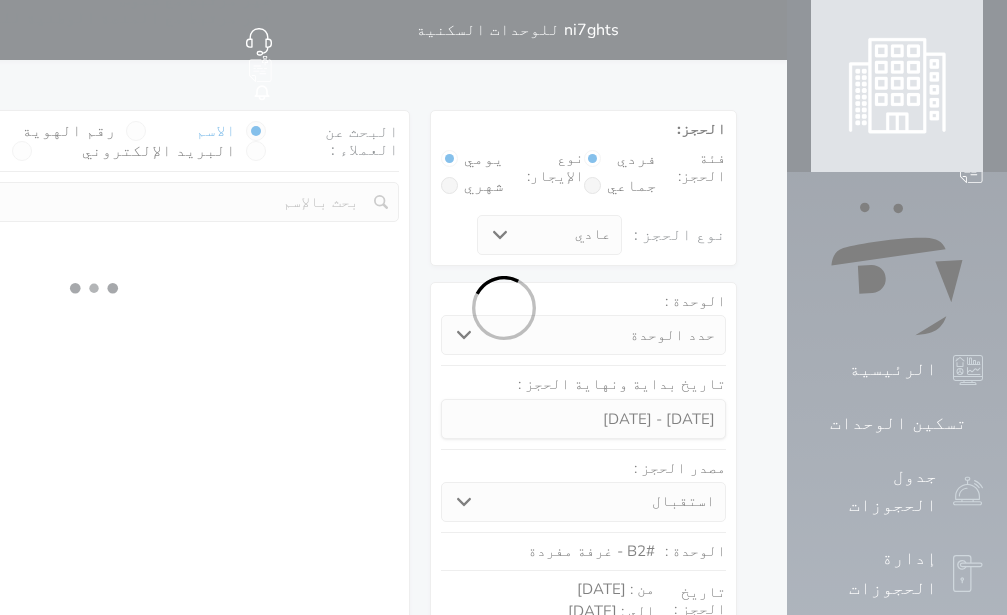 select on "1" 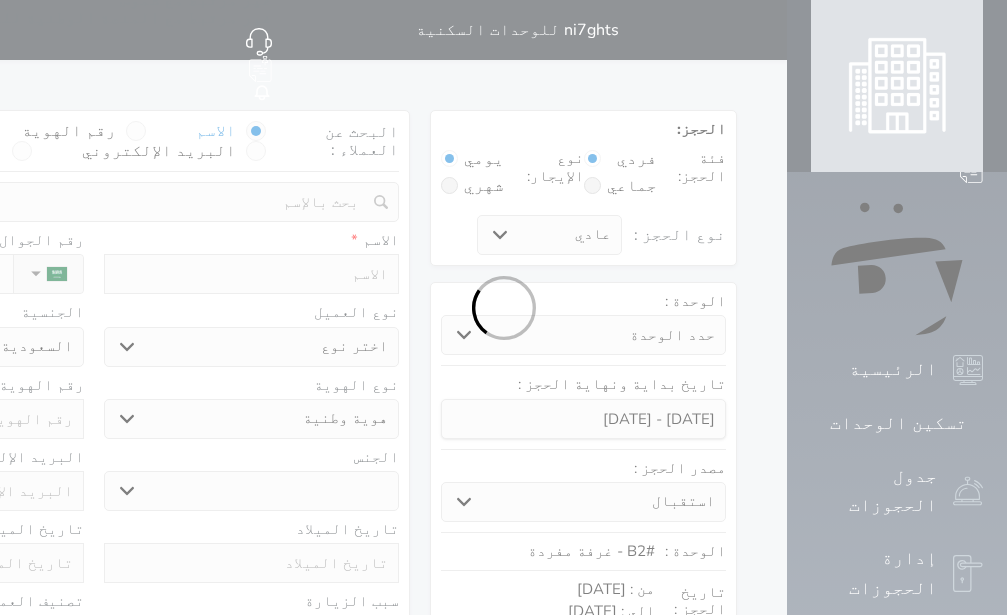select 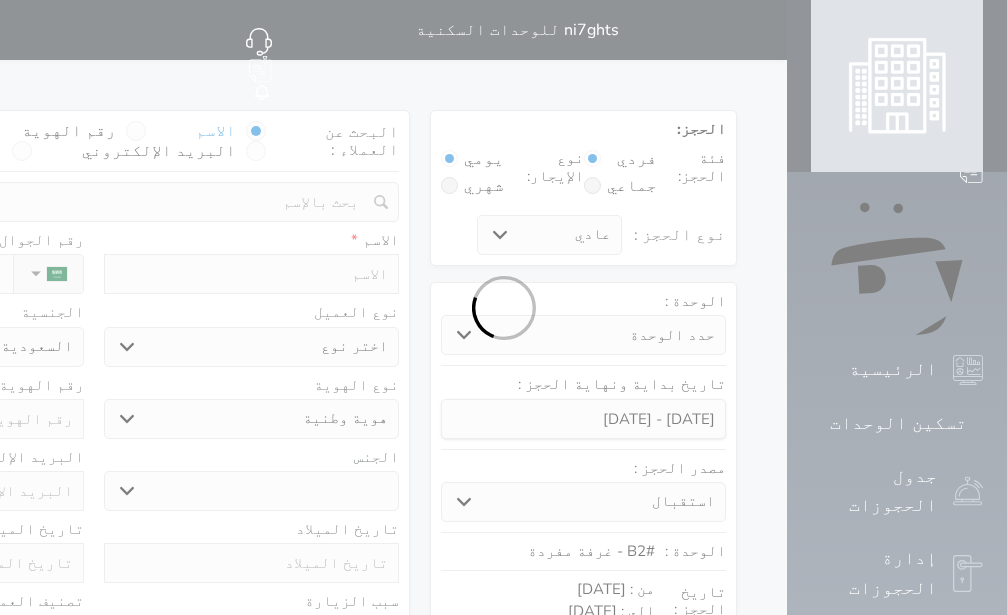 select on "1" 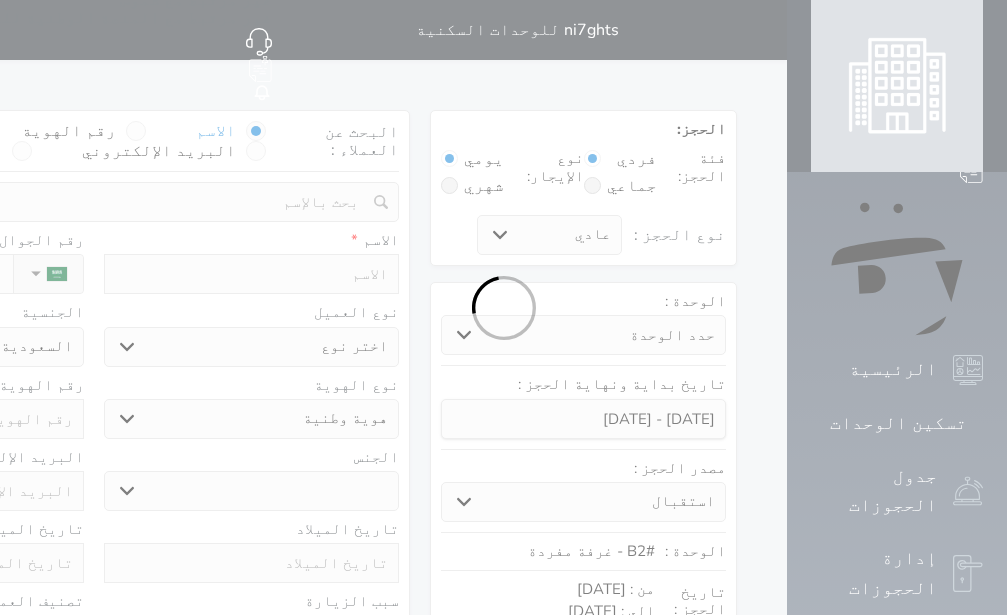 select on "7" 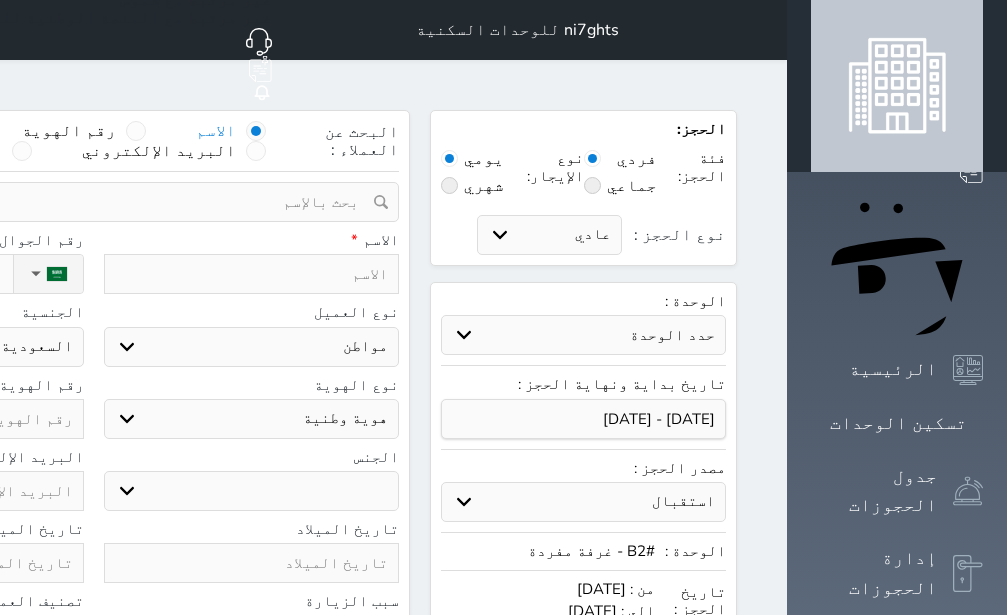 select 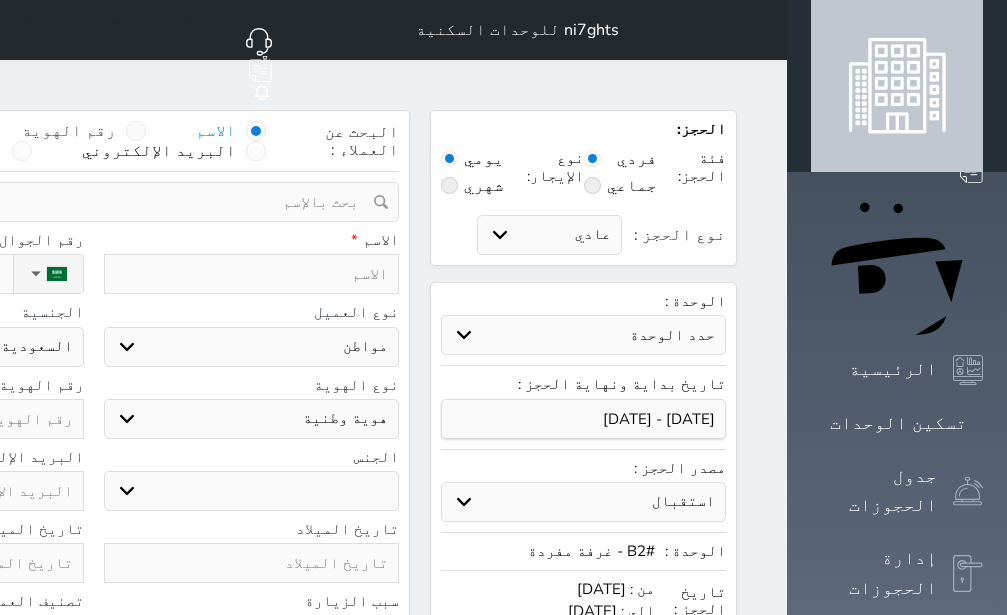 click at bounding box center (136, 131) 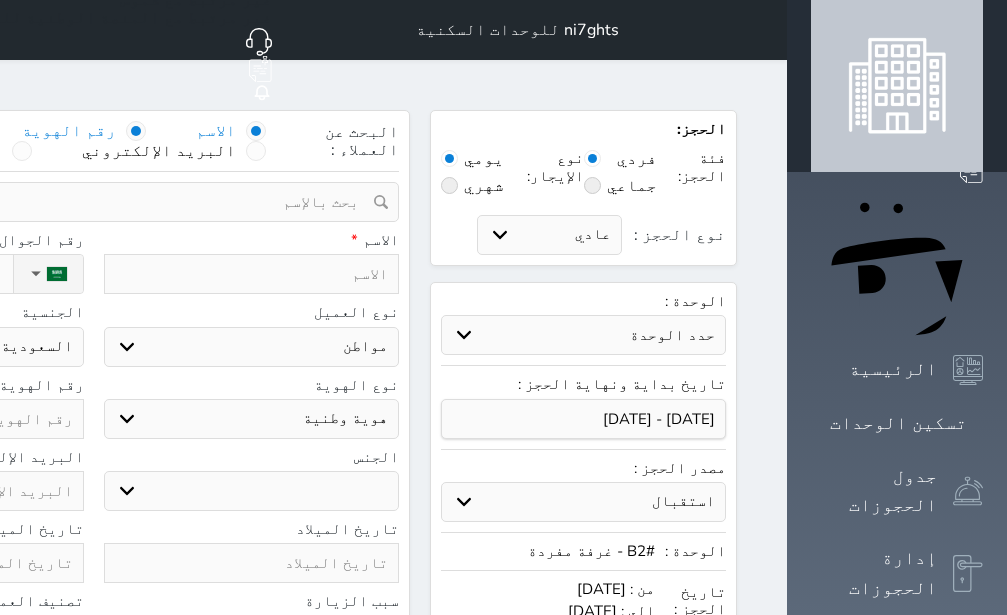radio on "false" 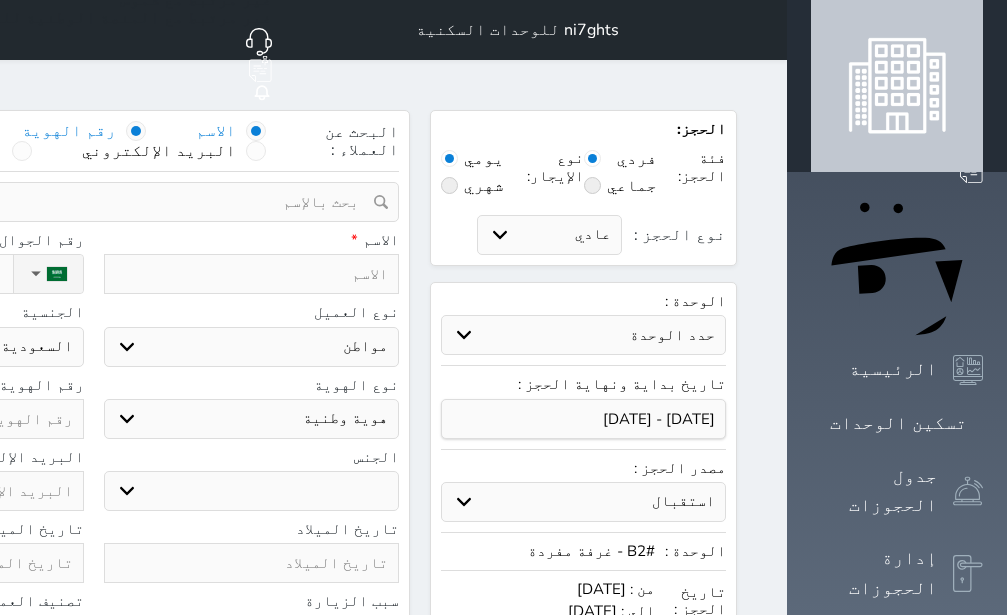 select 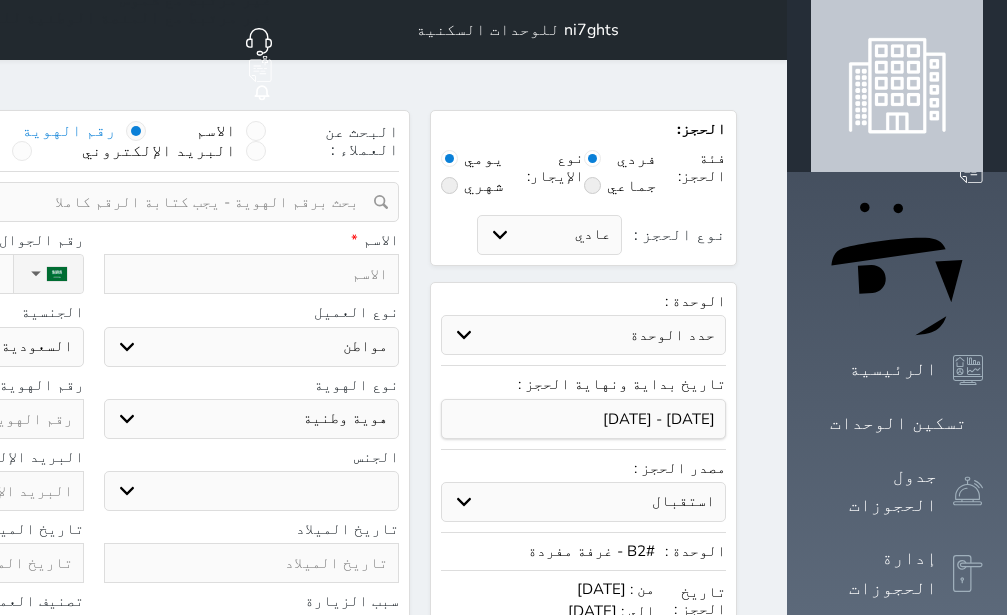 click at bounding box center [86, 202] 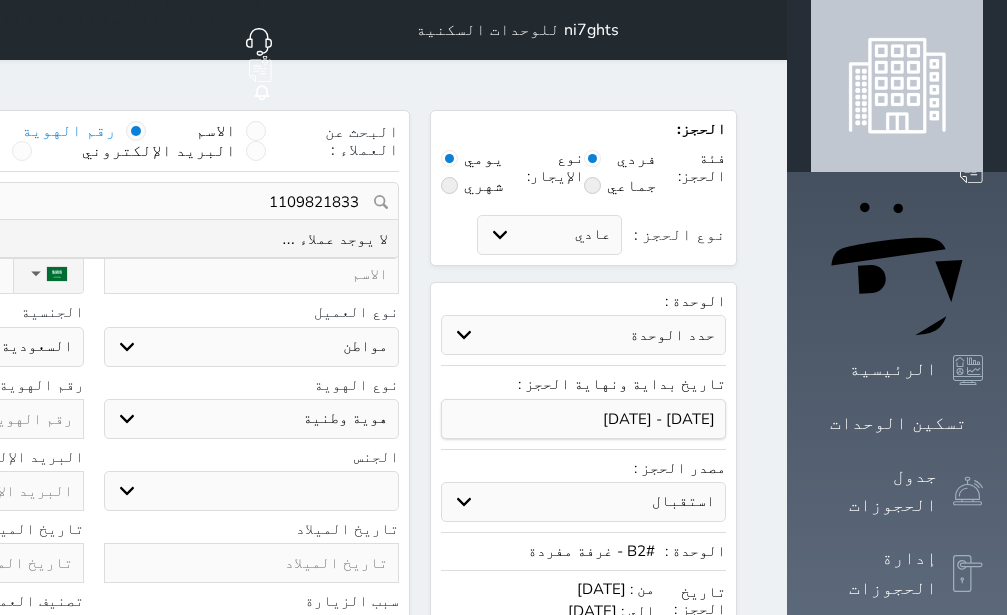 type on "1109821833" 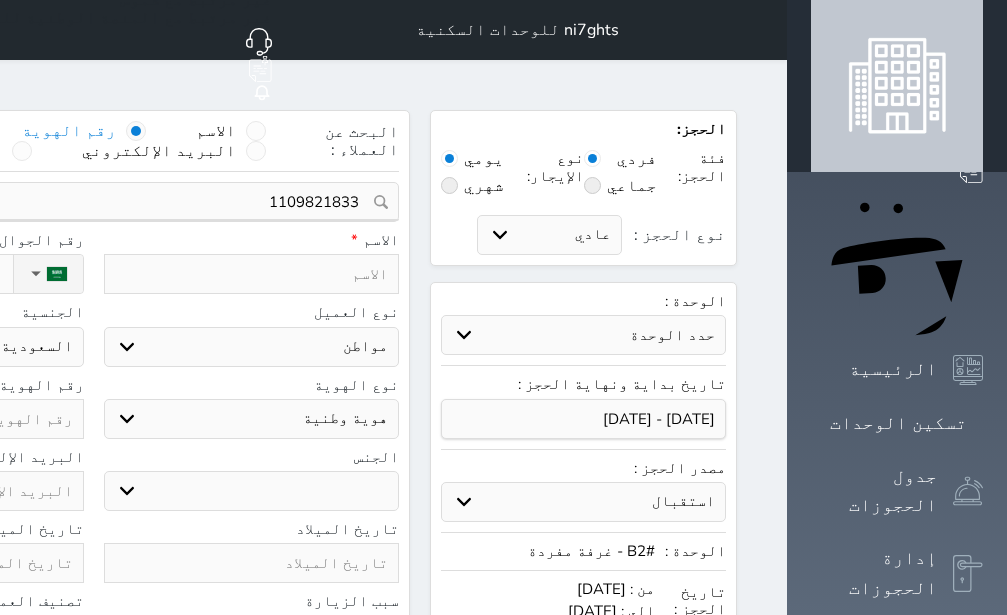 click at bounding box center (252, 274) 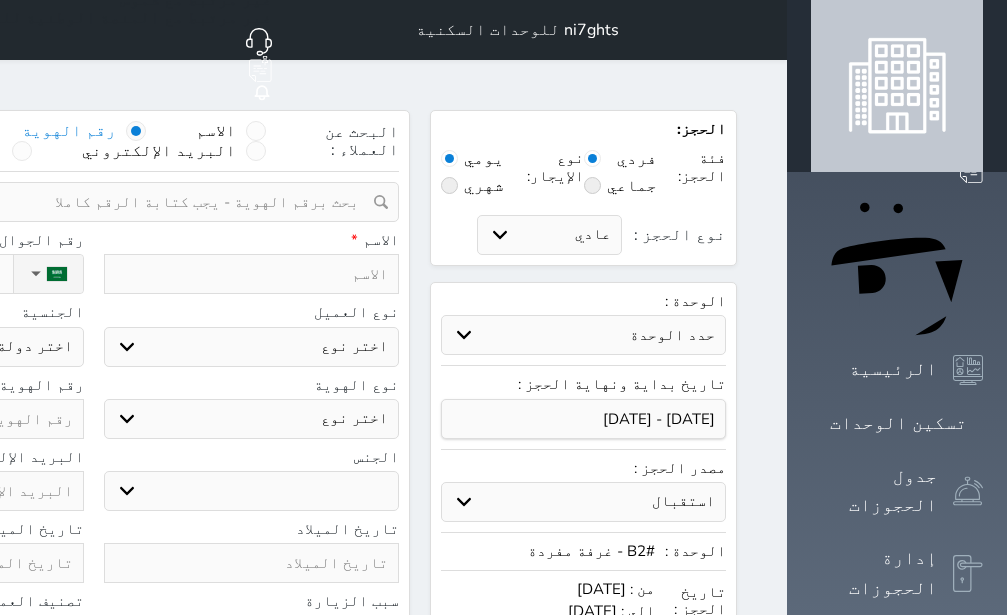 type on "ع" 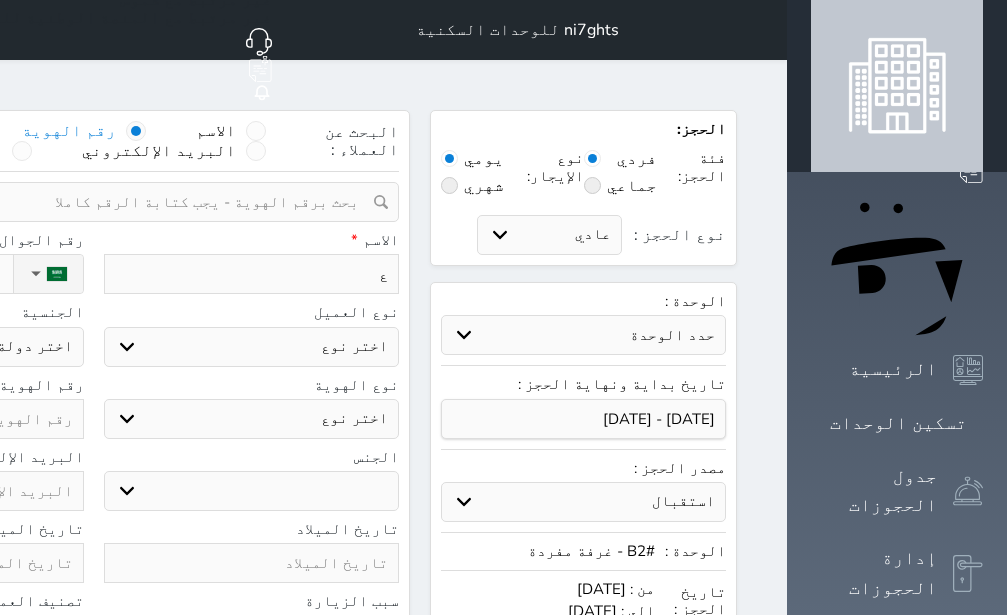 select 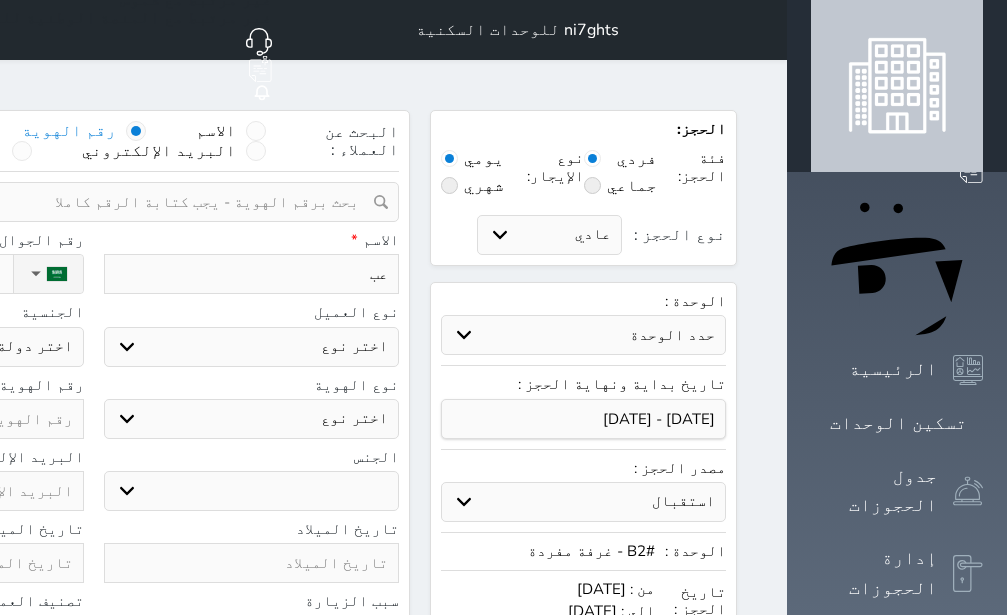 type on "عبد" 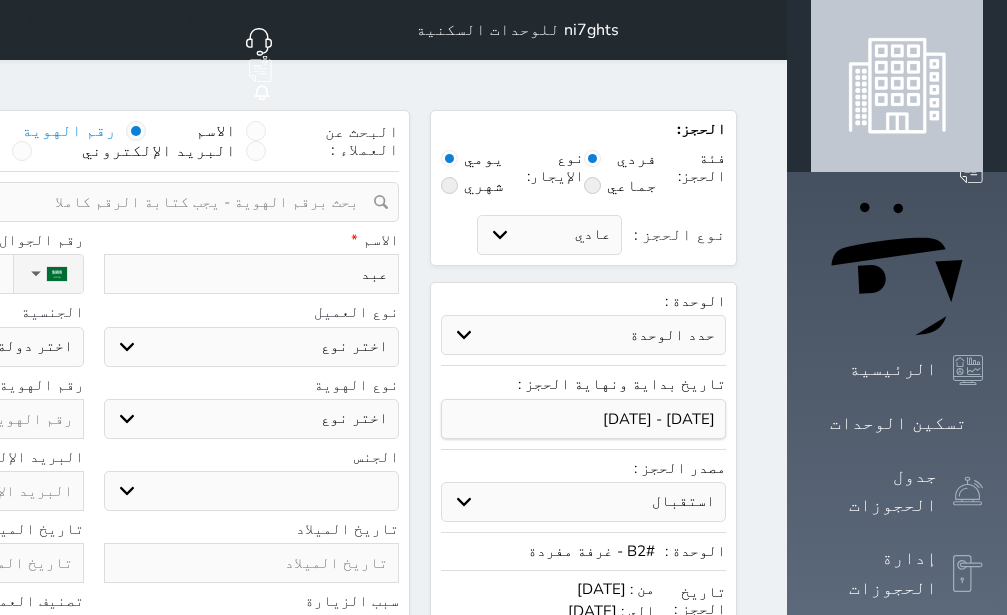 type on "[PERSON_NAME]" 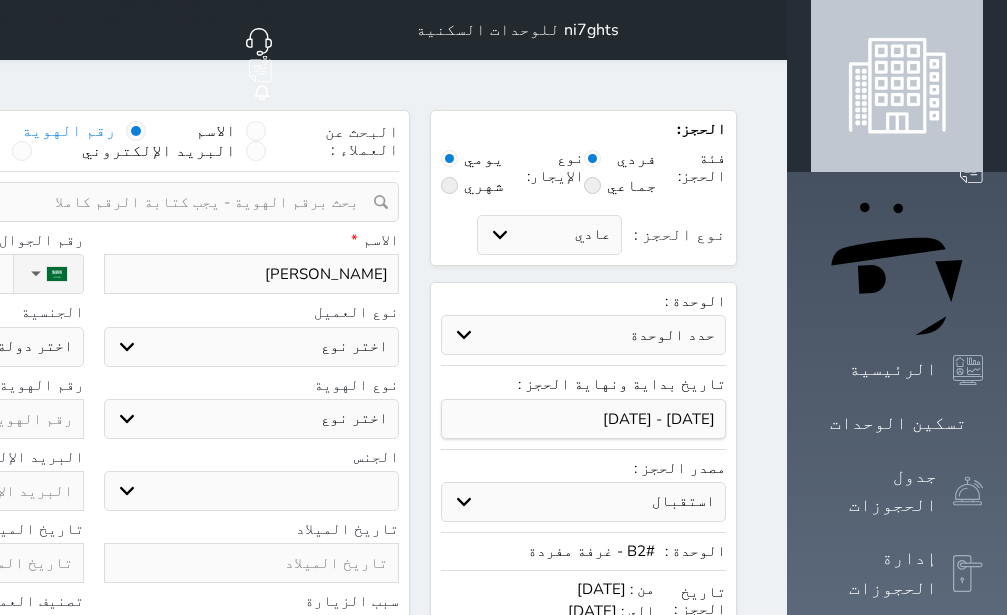 type on "عبدال" 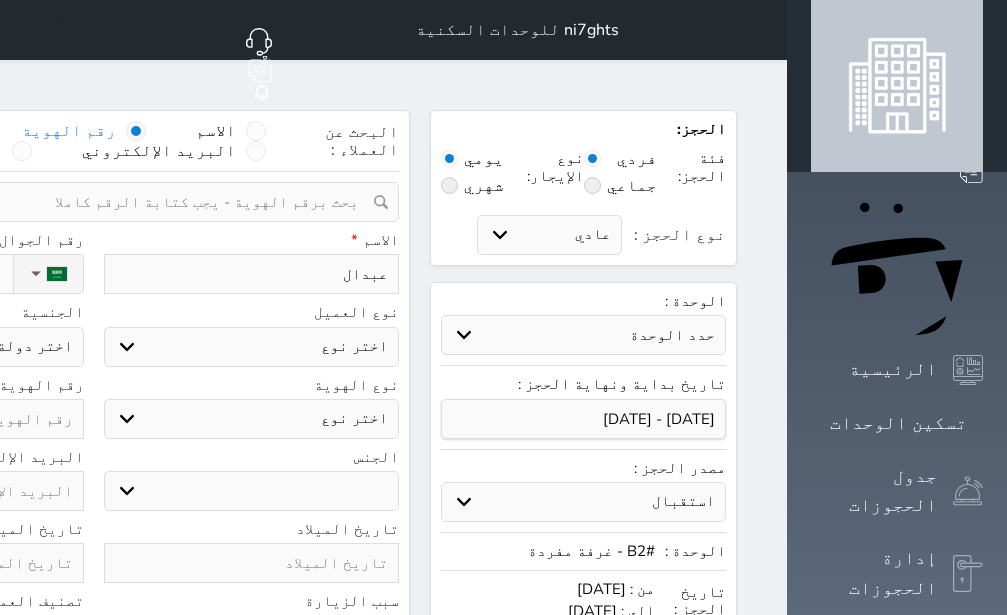 type on "عبدالل" 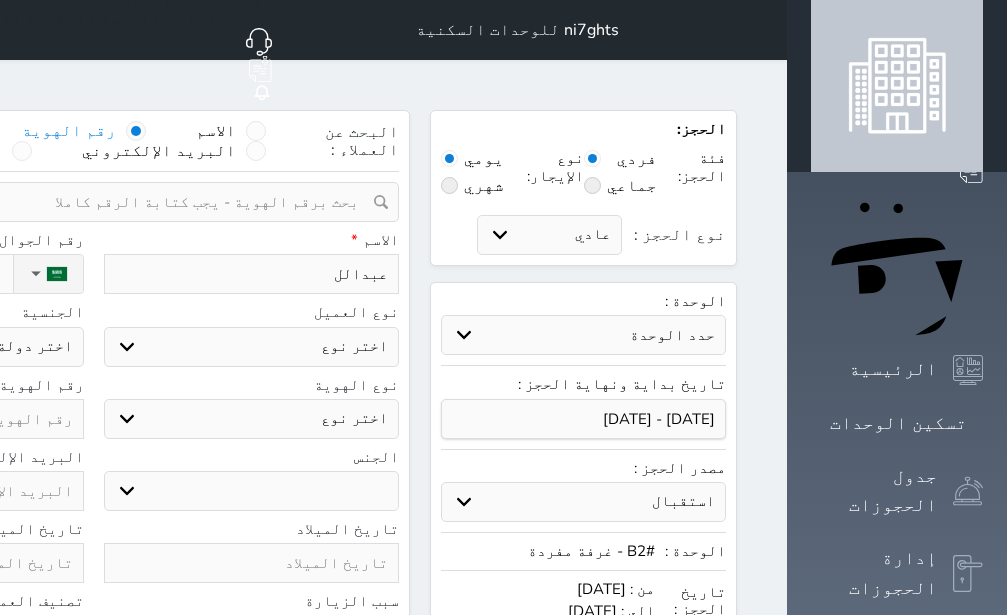 type on "[PERSON_NAME]" 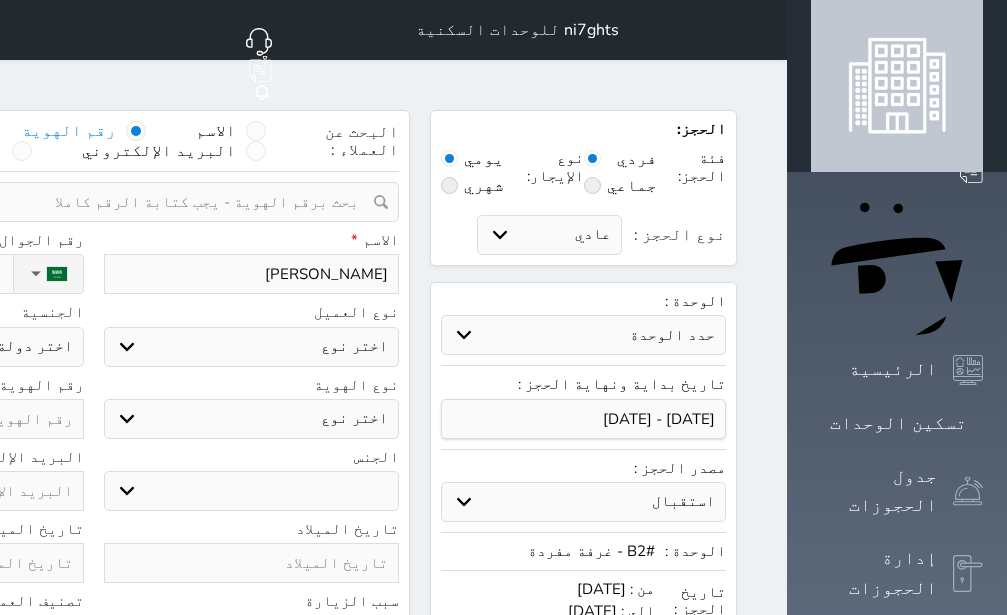 type on "[PERSON_NAME]" 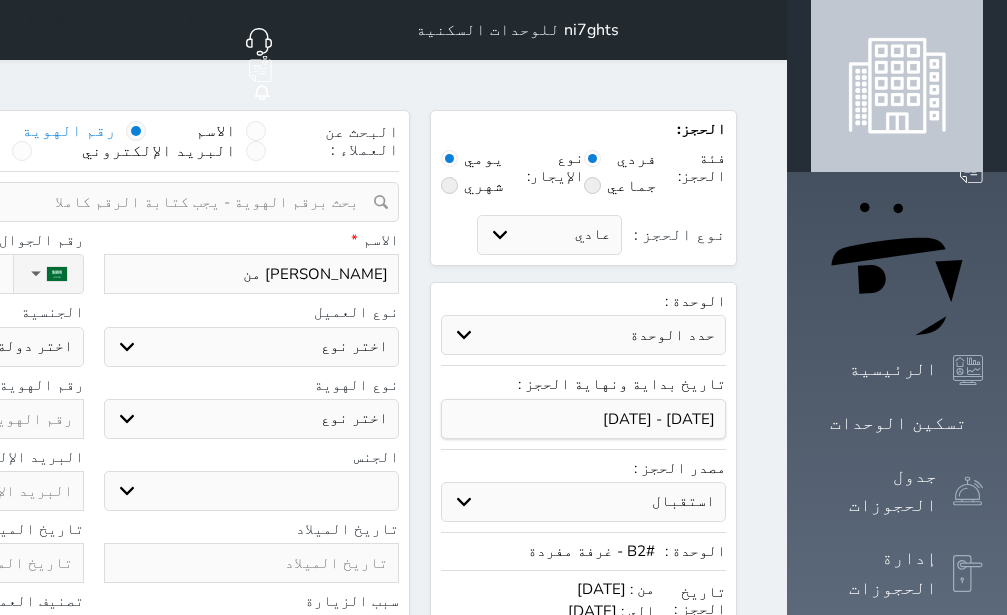 type on "[PERSON_NAME] منض" 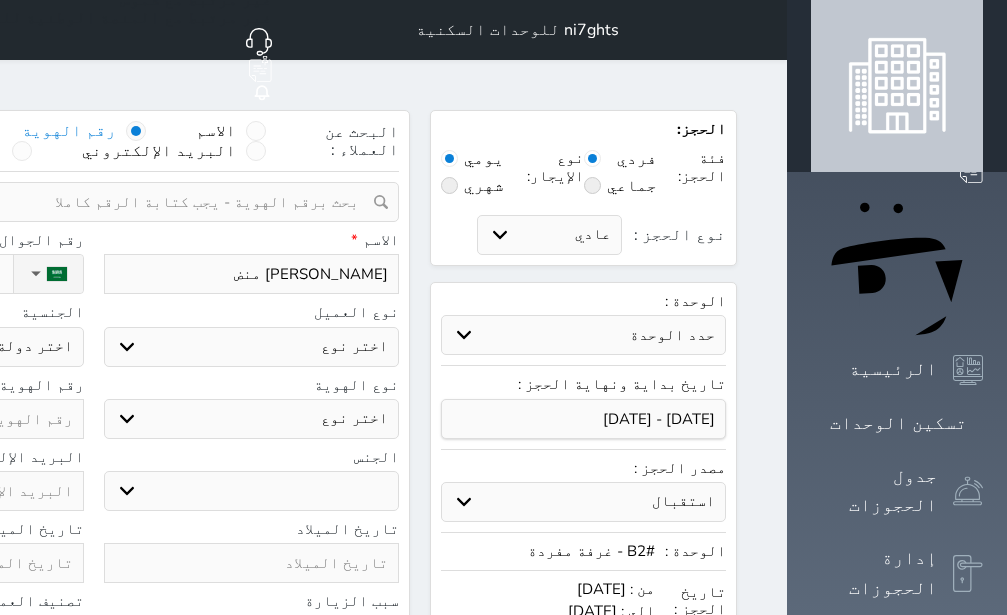 type on "[PERSON_NAME] من" 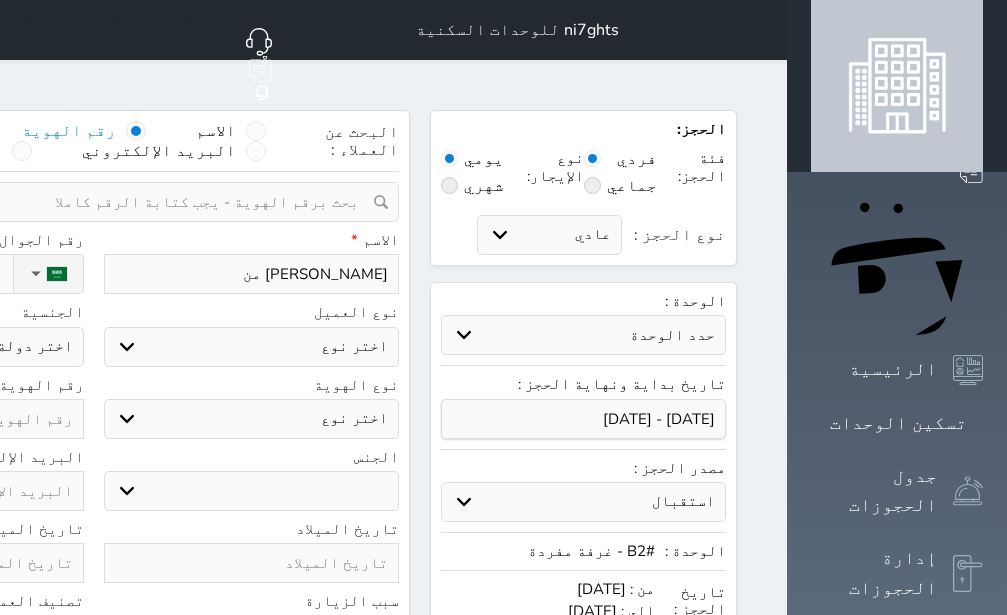 type on "[PERSON_NAME]" 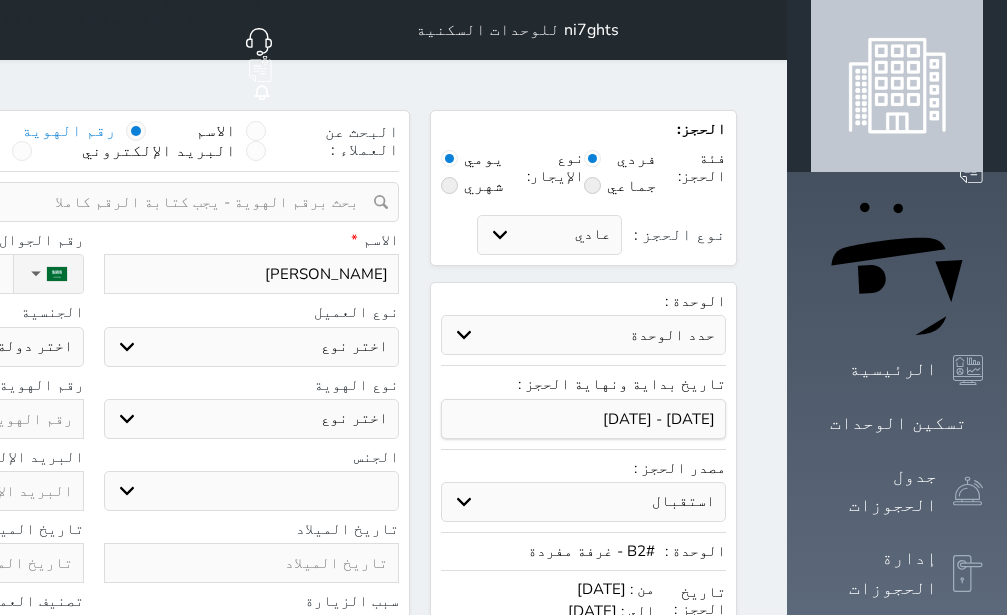 type on "[PERSON_NAME]" 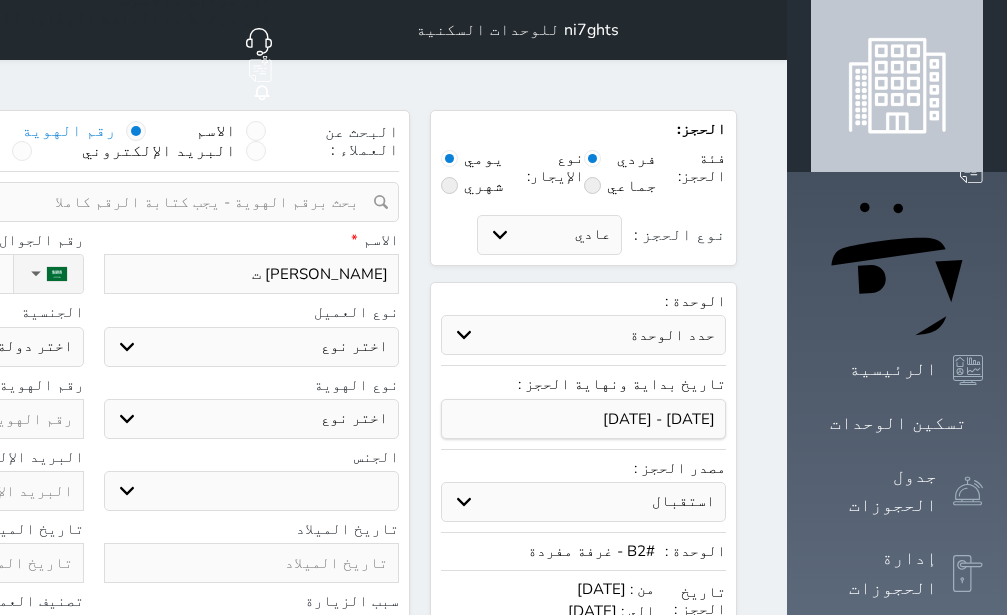 type on "[PERSON_NAME]" 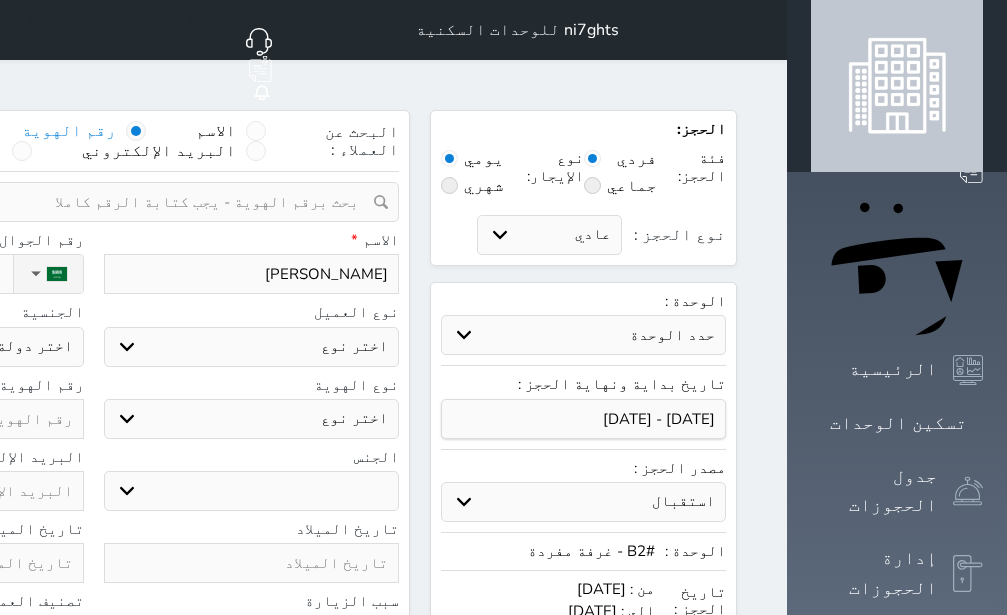 type on "[PERSON_NAME] ا" 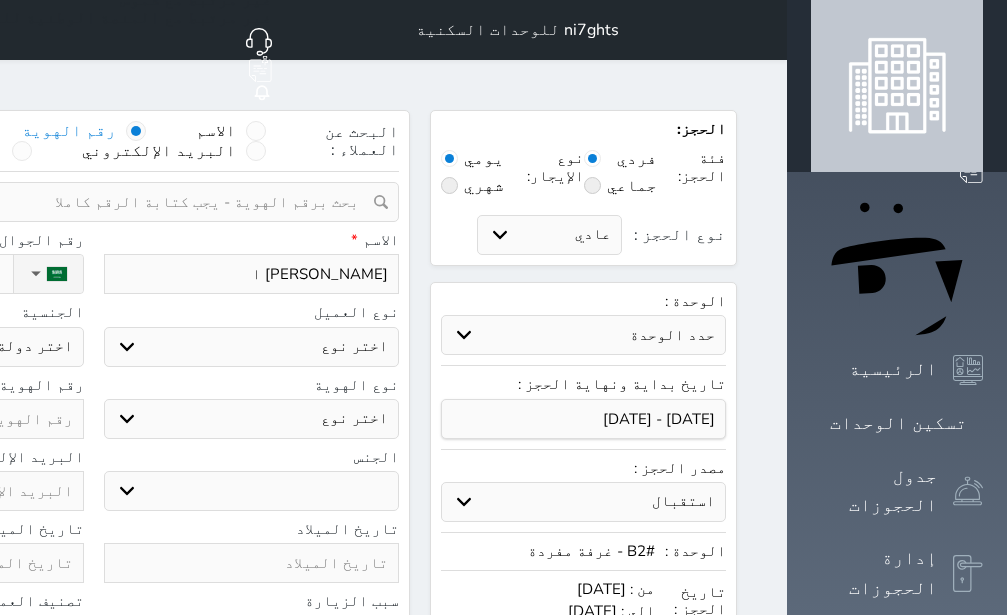 type on "[PERSON_NAME] اب" 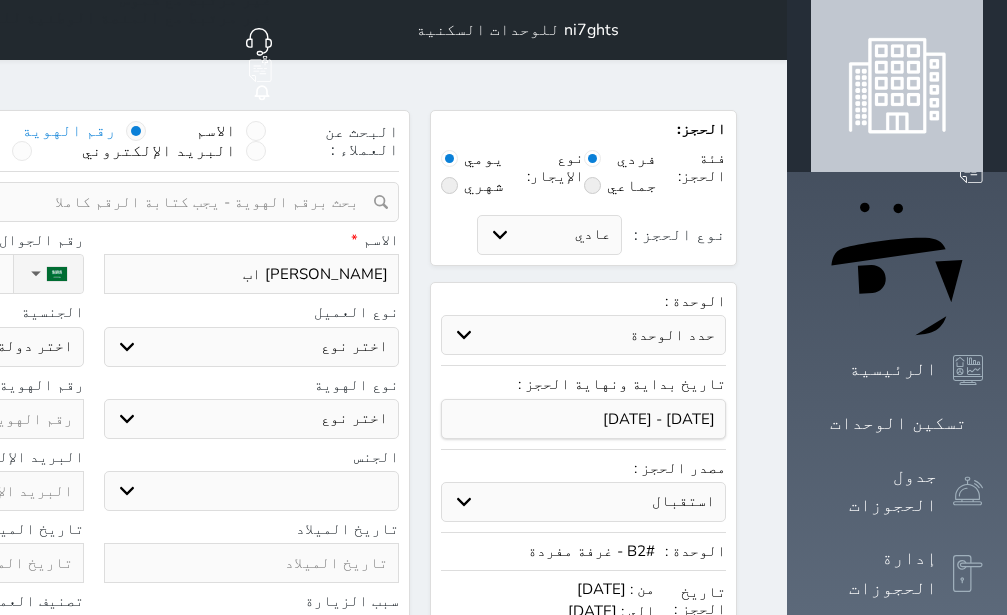 select 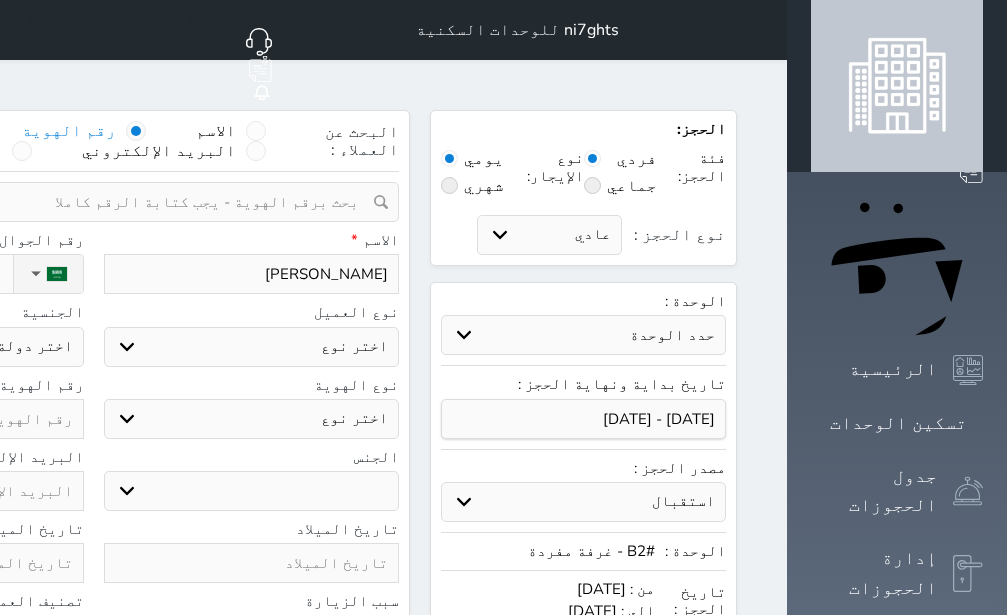 type on "[PERSON_NAME]" 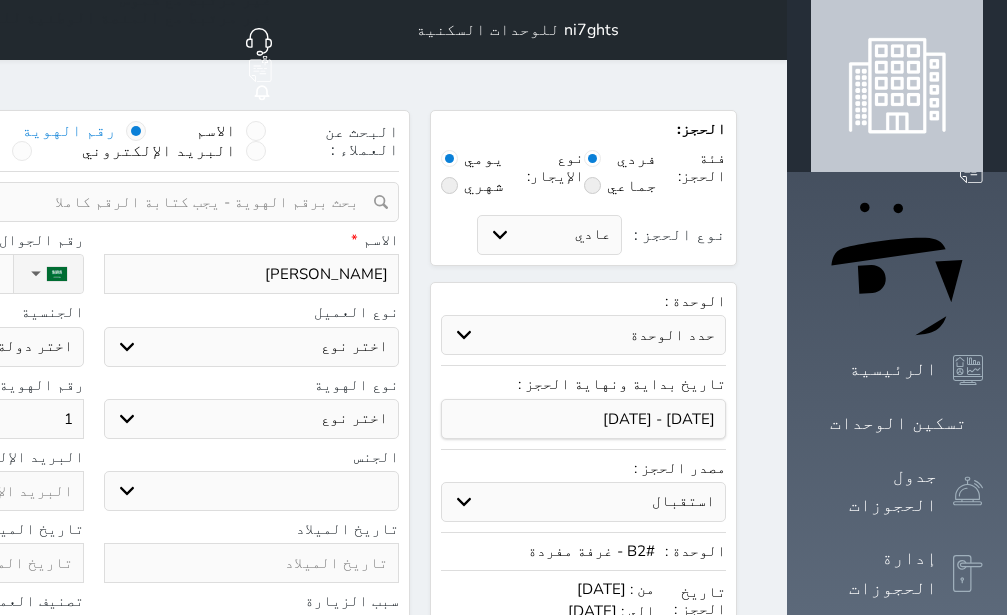 select 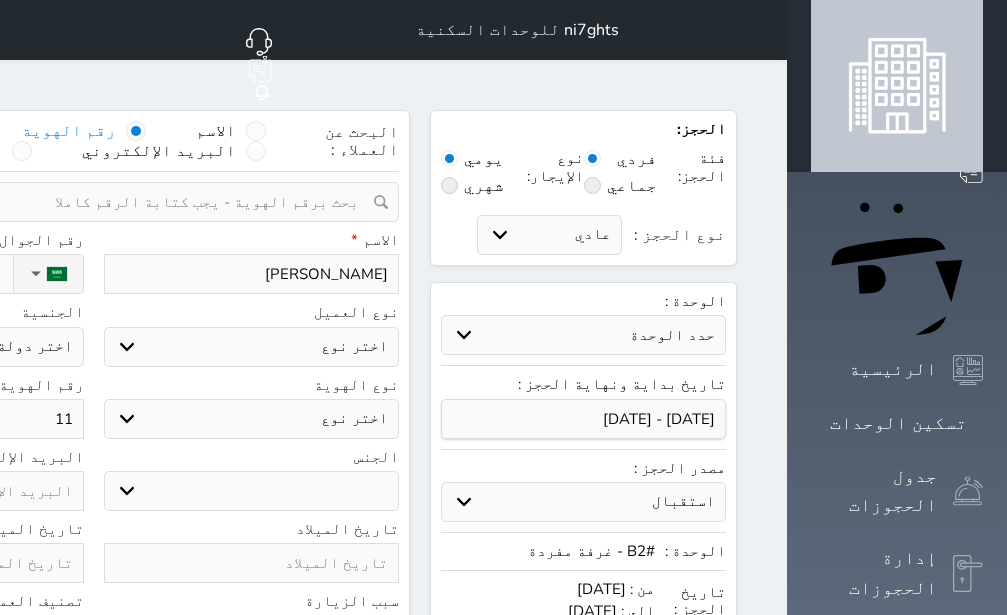 select 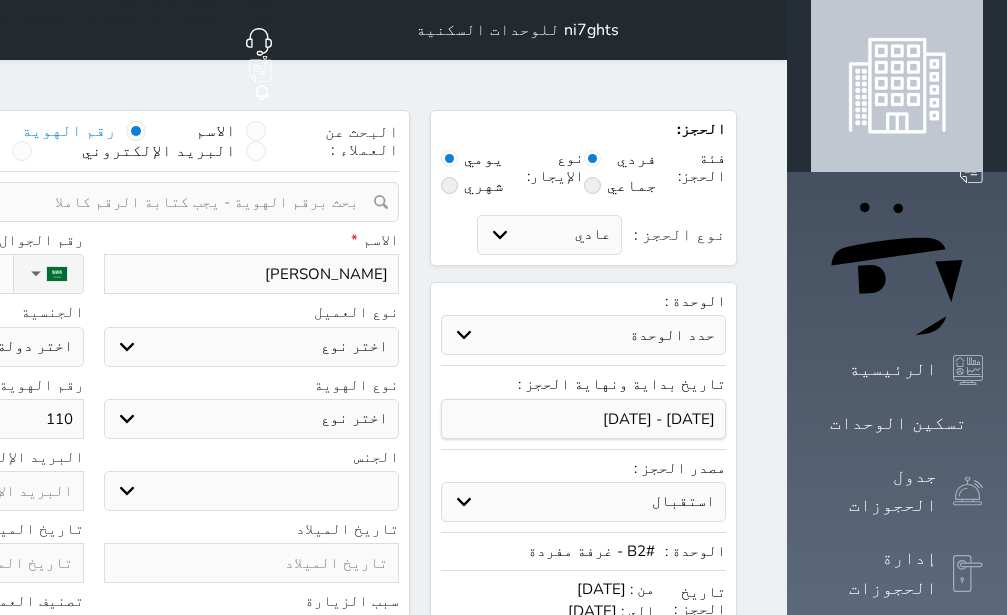 select 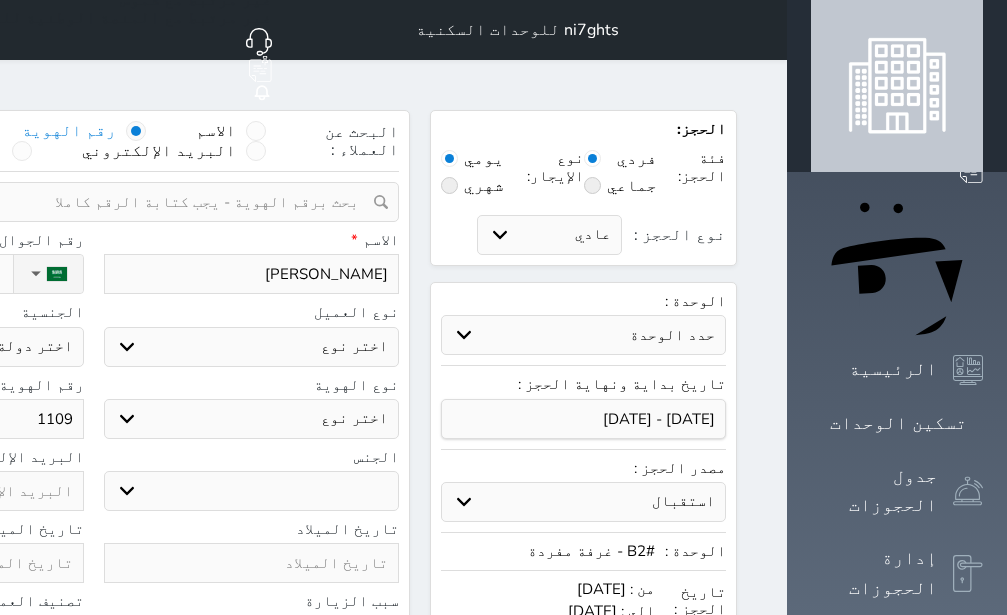 select 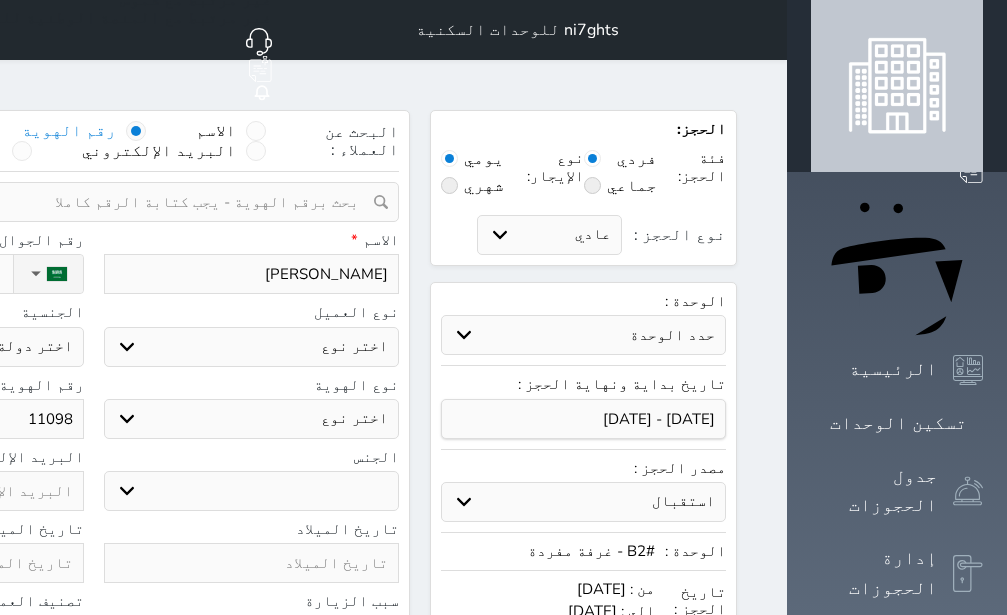 select 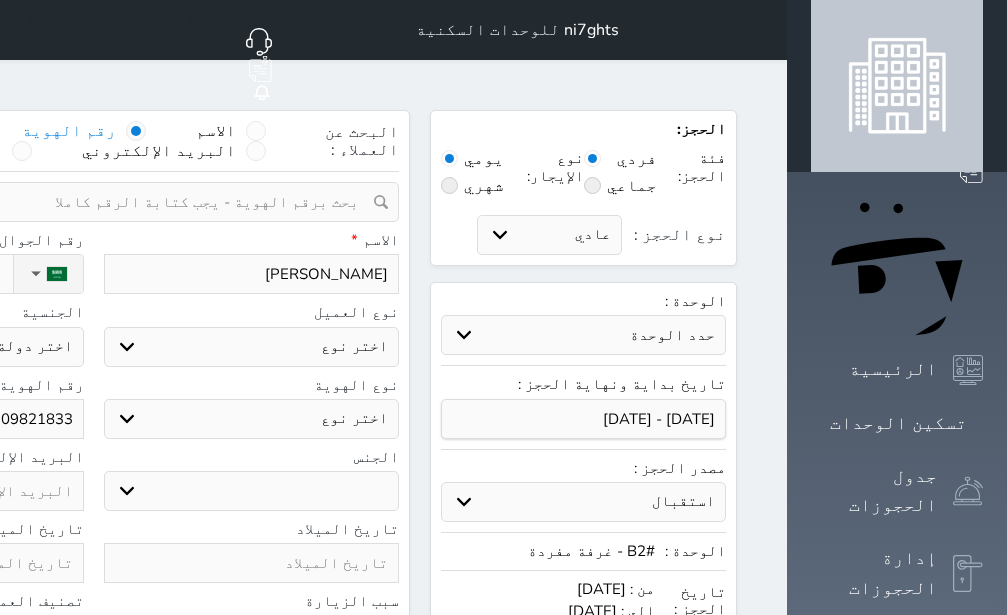 click on "نوع الحجز :" at bounding box center (-100, 274) 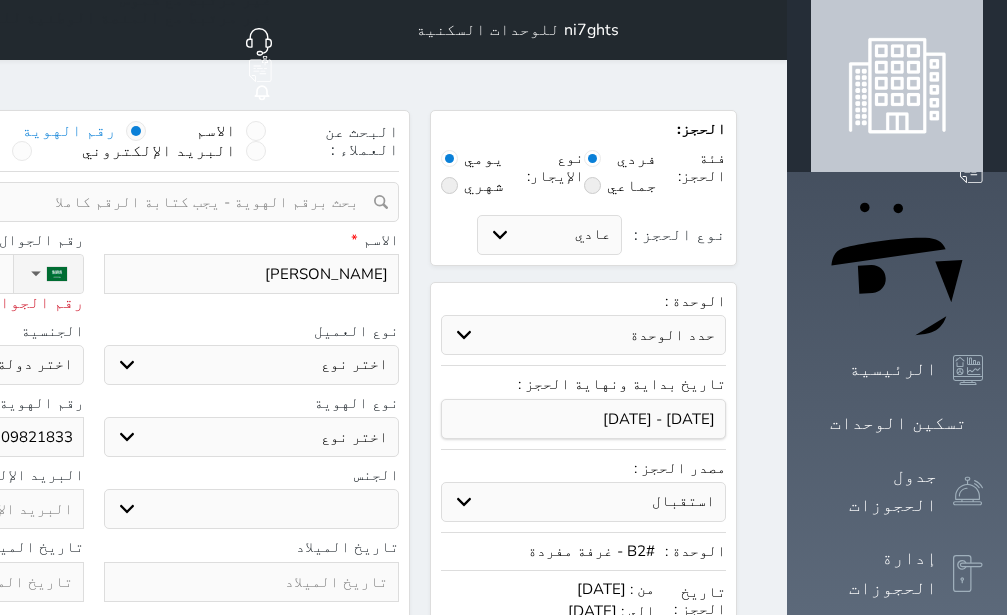 click on "050023137" at bounding box center (-100, 274) 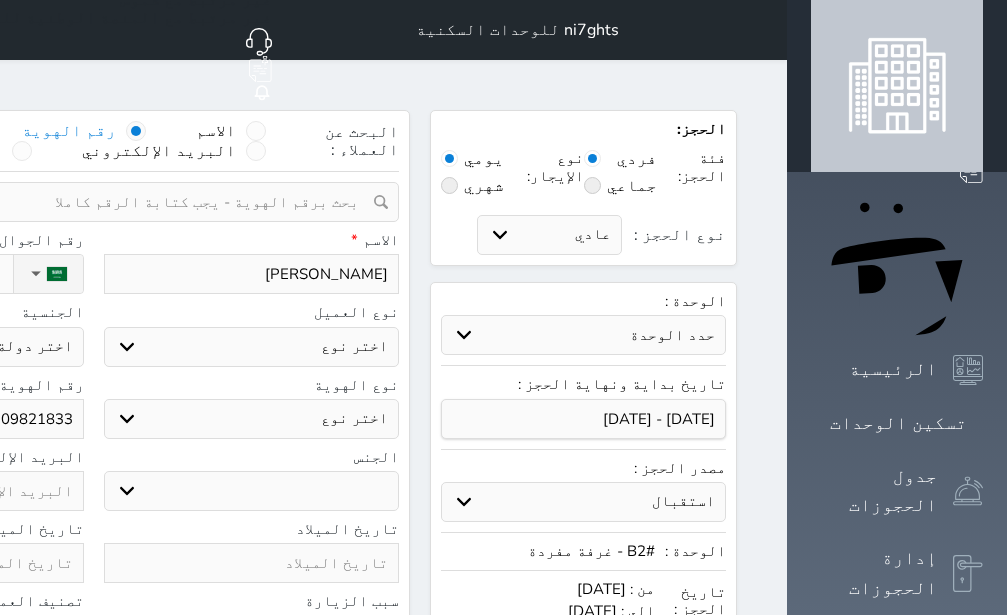 click on "[PERSON_NAME]" at bounding box center (252, 274) 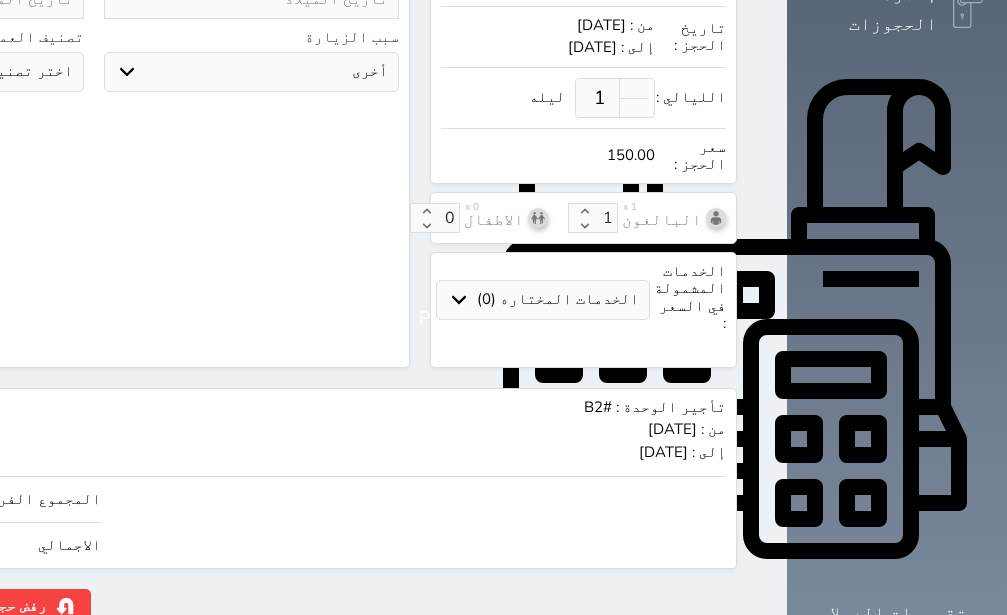 click on "150" at bounding box center (-147, 499) 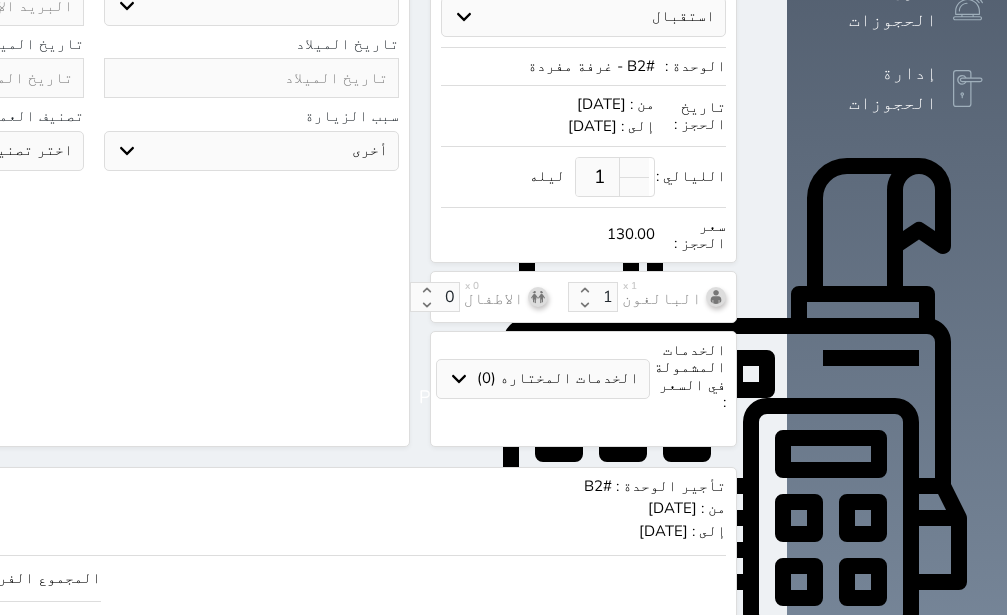 scroll, scrollTop: 564, scrollLeft: 0, axis: vertical 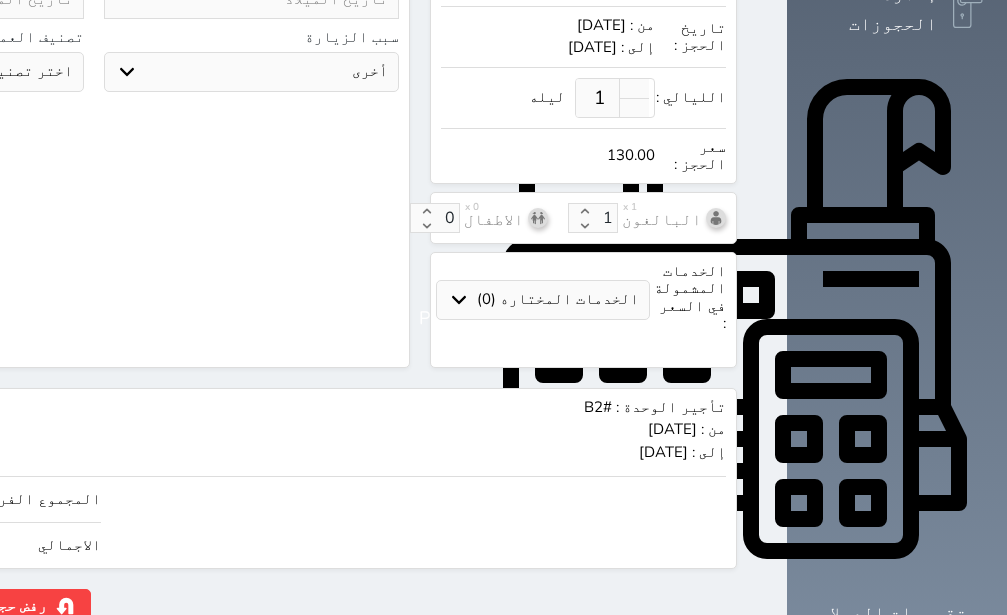 click on "حجز" at bounding box center (-130, 606) 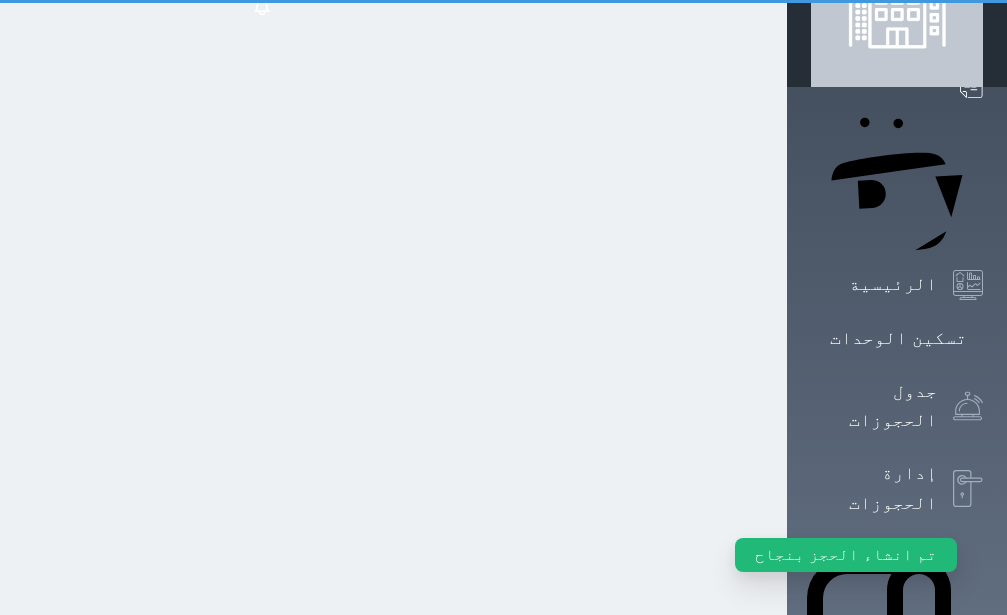 scroll, scrollTop: 0, scrollLeft: 0, axis: both 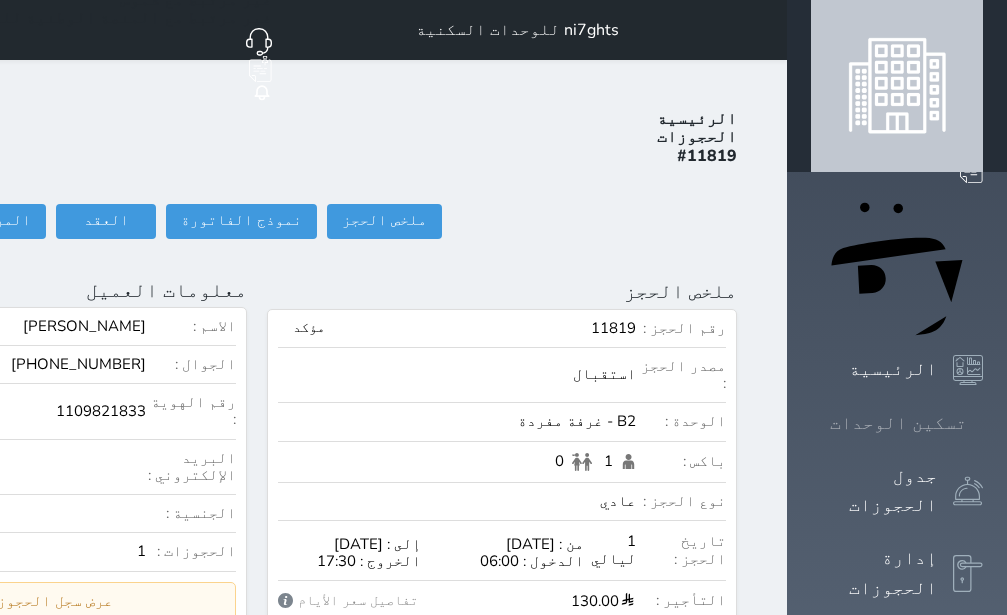 click 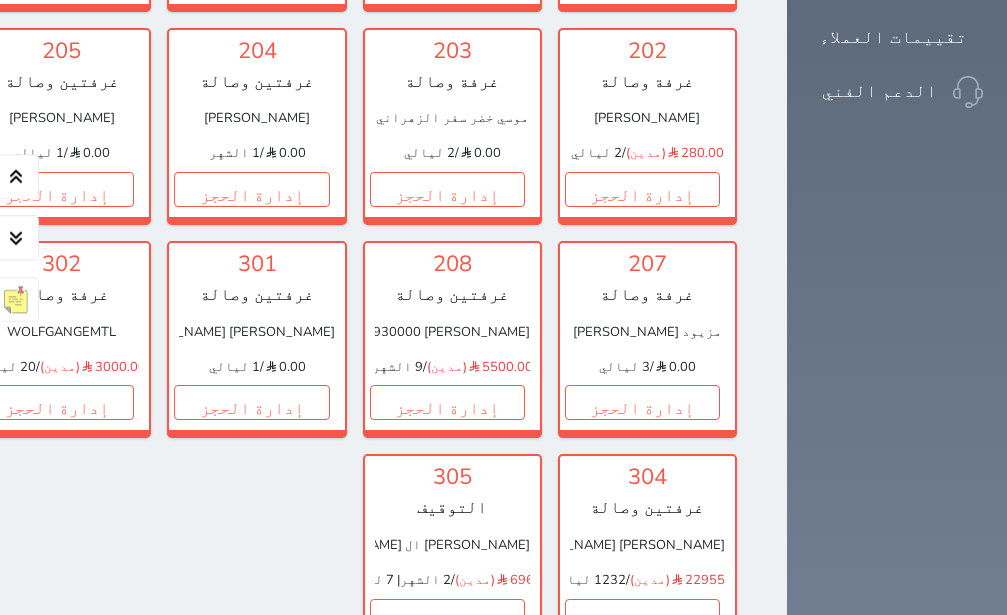 scroll, scrollTop: 1764, scrollLeft: 0, axis: vertical 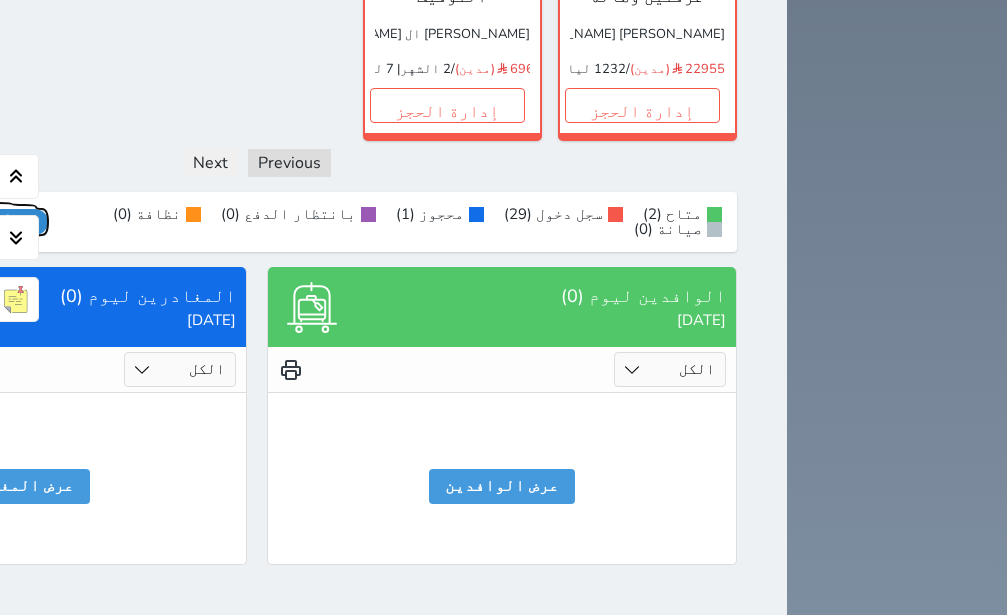 click on "عرض رصيد الصندوق" at bounding box center (-22, 222) 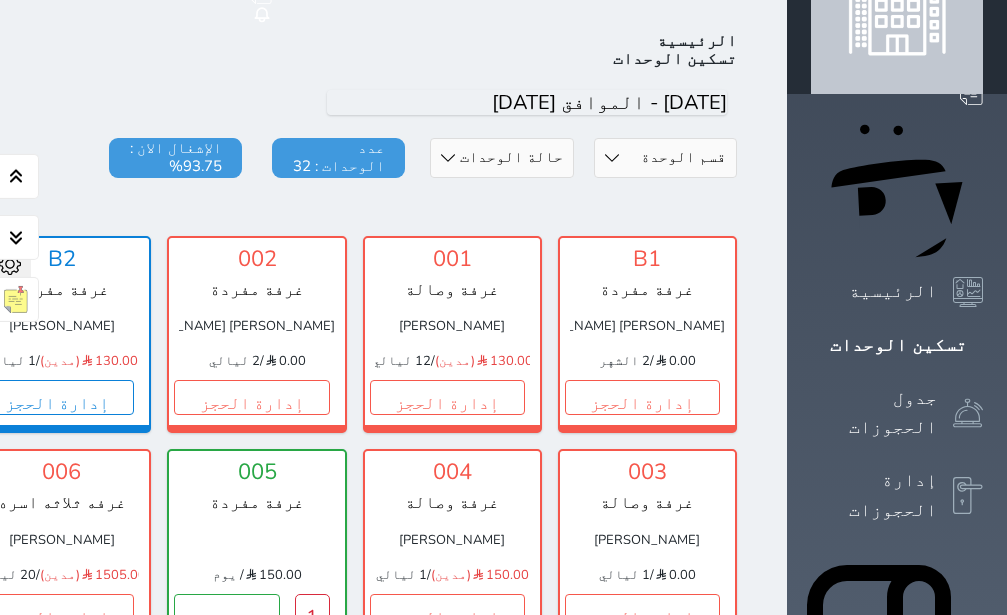 scroll, scrollTop: 0, scrollLeft: 0, axis: both 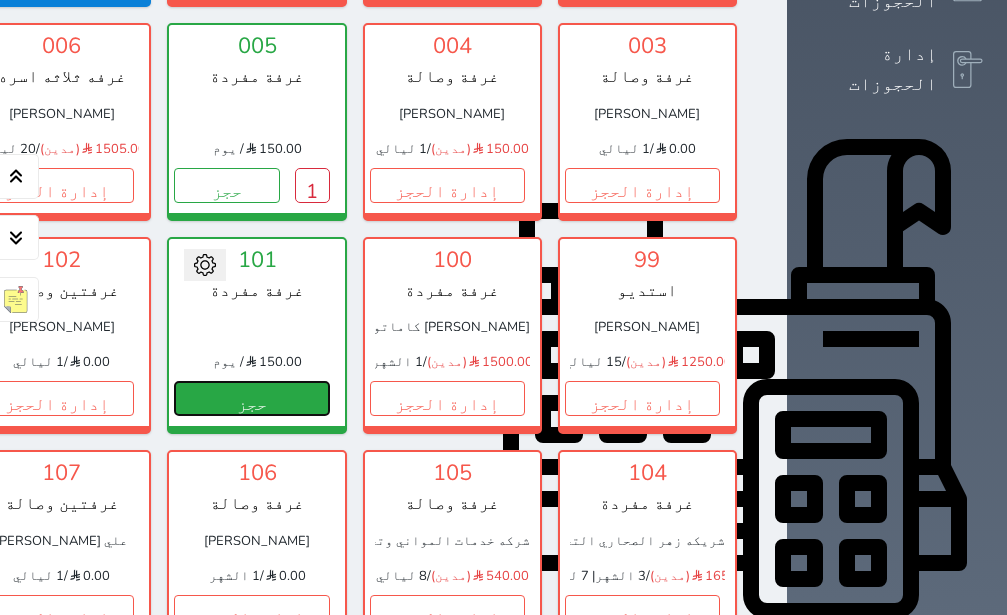 click on "حجز" at bounding box center [251, 398] 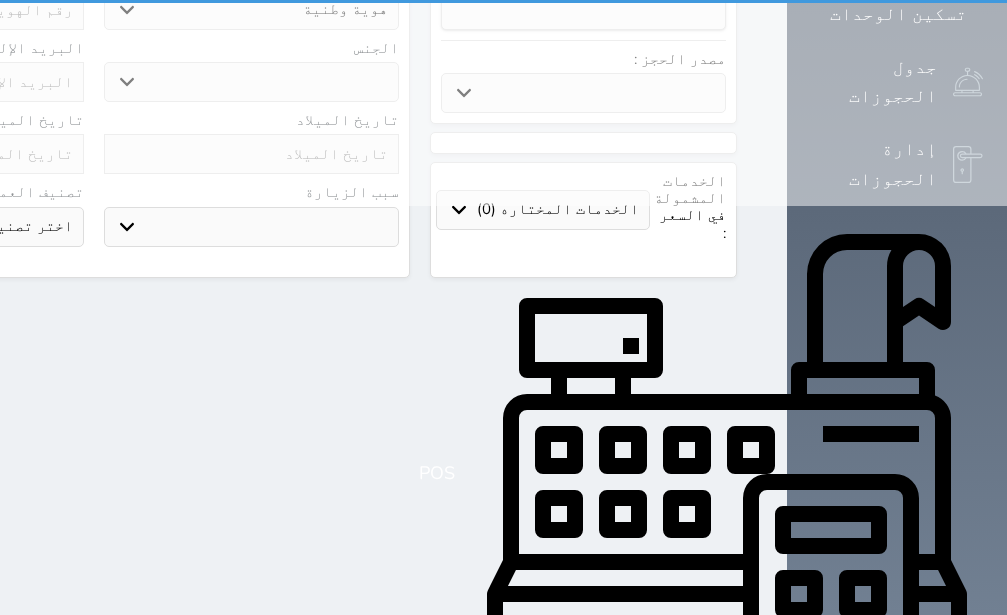 scroll, scrollTop: 0, scrollLeft: 0, axis: both 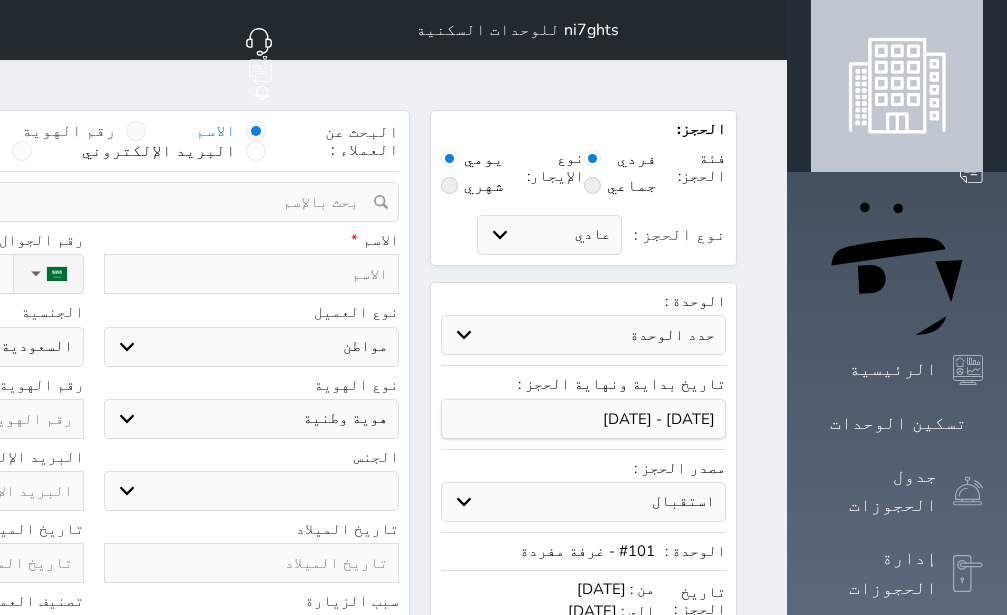 click at bounding box center [136, 131] 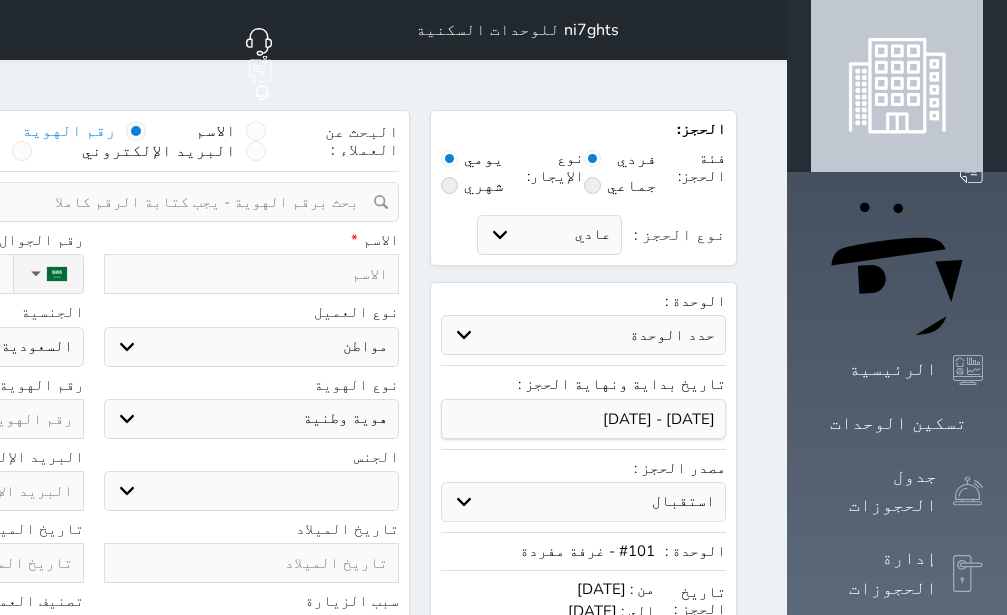 click at bounding box center [86, 202] 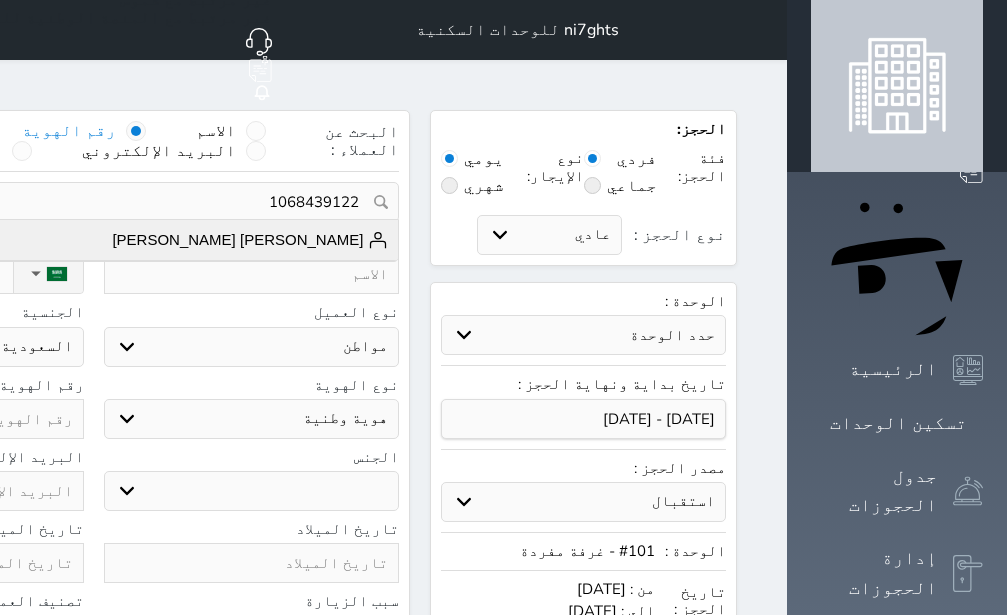 click on "[PERSON_NAME] [PERSON_NAME]   [PHONE_NUMBER]" at bounding box center (93, 240) 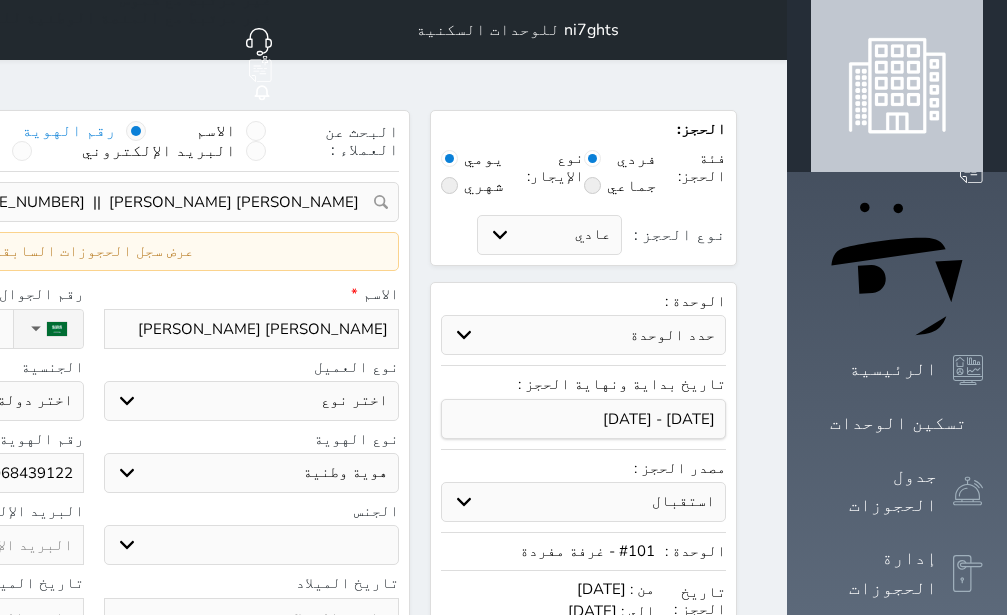 click on "عرض سجل الحجوزات السابقة" at bounding box center [93, 251] 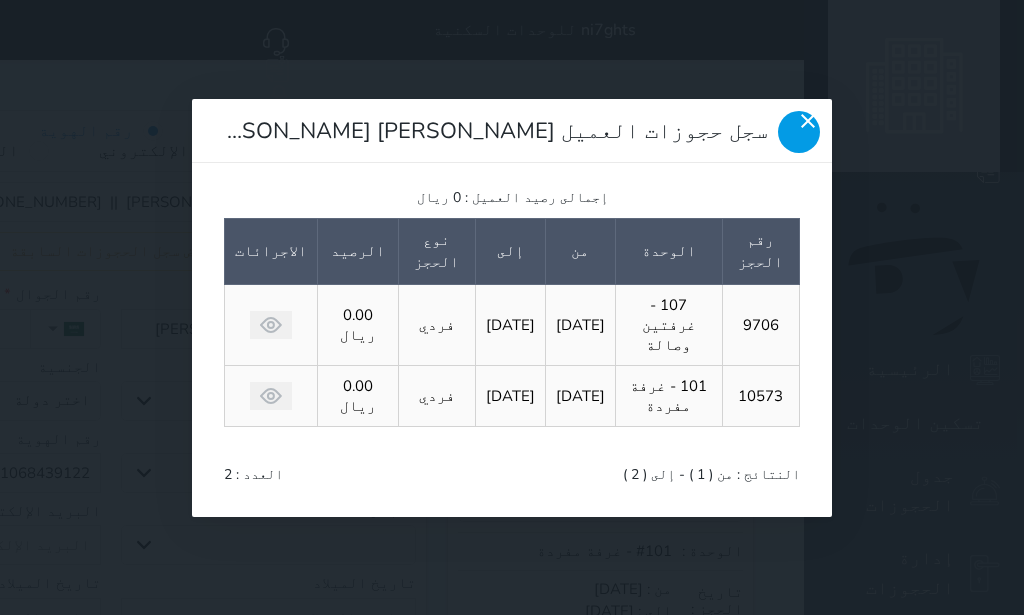 click at bounding box center [799, 132] 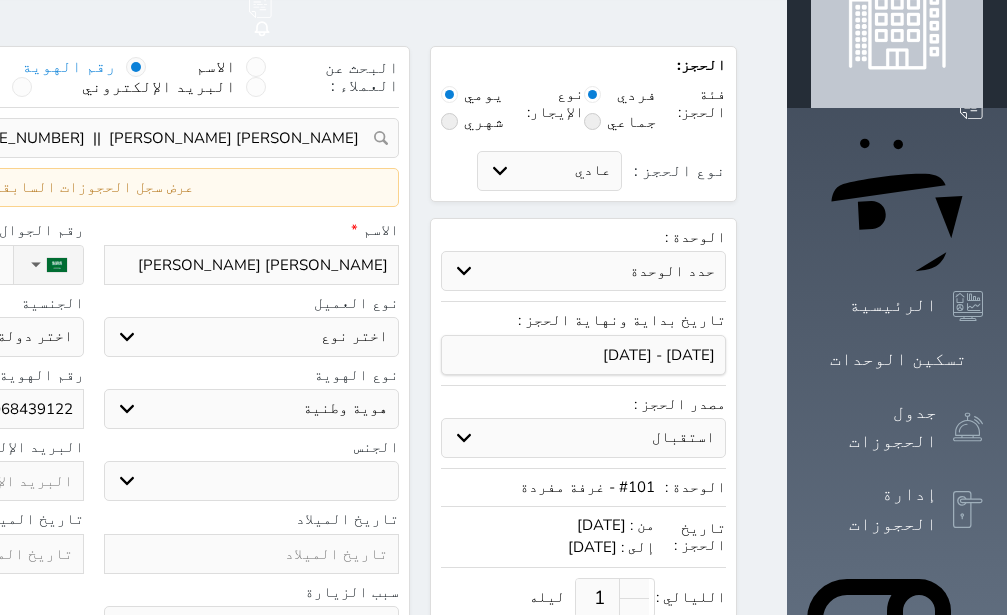 scroll, scrollTop: 0, scrollLeft: 0, axis: both 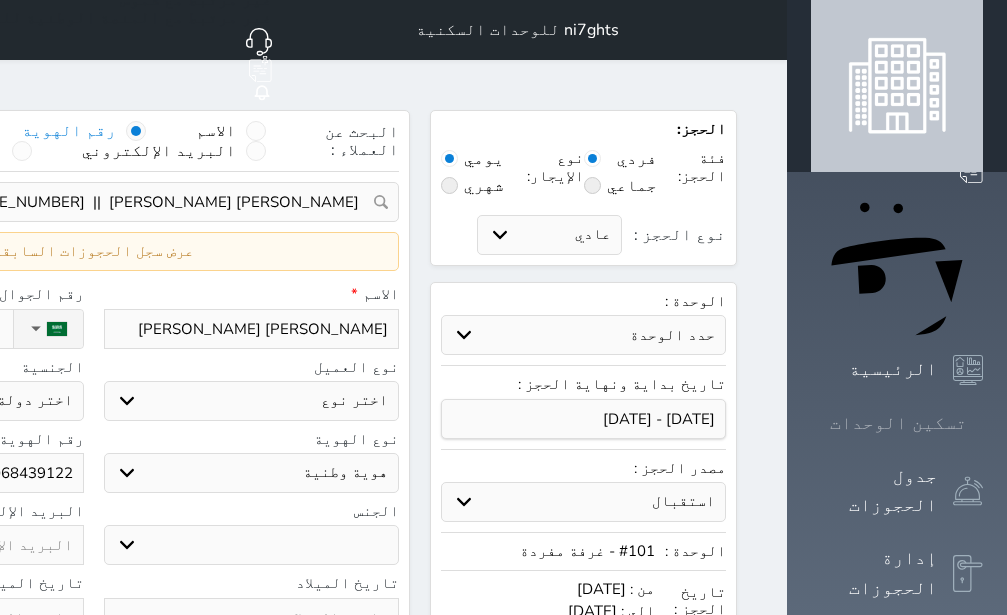 click on "تسكين الوحدات" at bounding box center (898, 423) 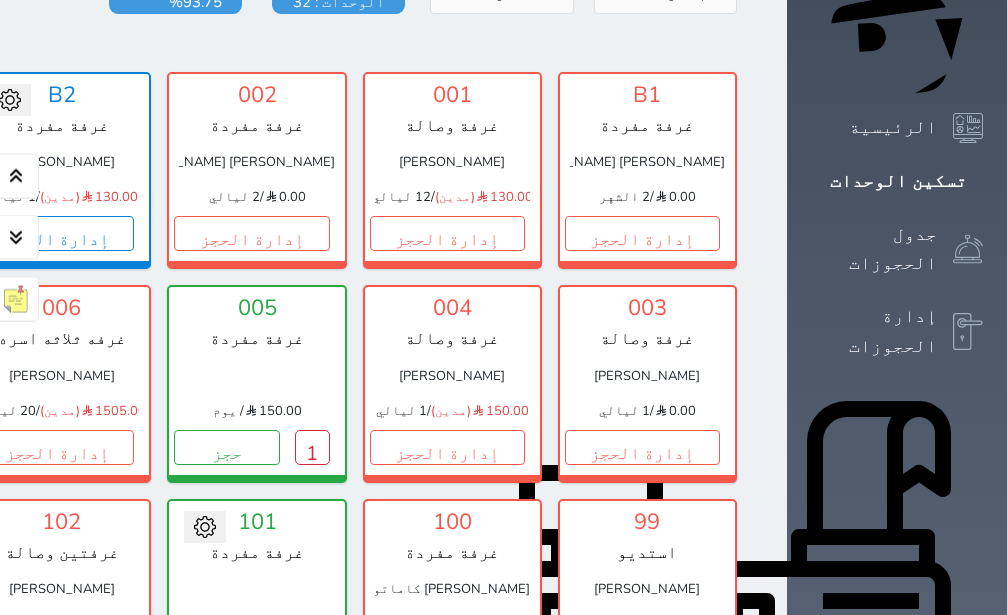 scroll, scrollTop: 204, scrollLeft: 0, axis: vertical 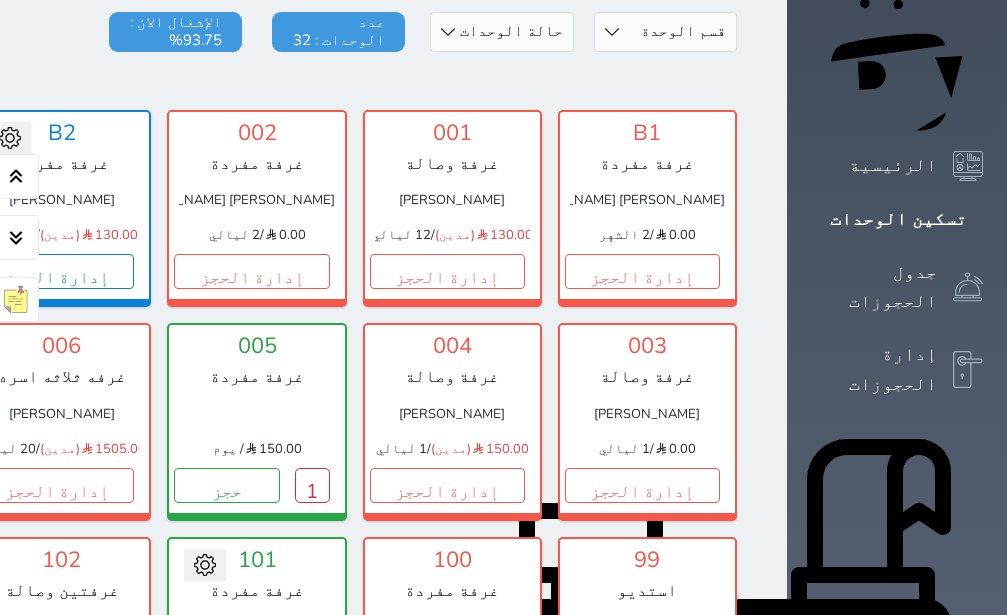 click on "إدارة الحجز" at bounding box center (-139, 271) 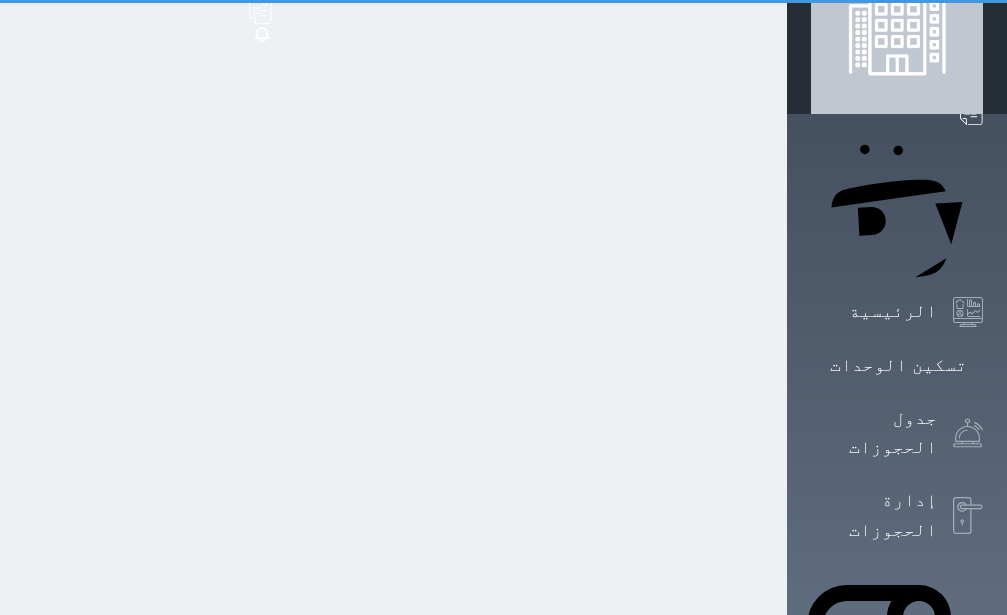 scroll, scrollTop: 0, scrollLeft: 0, axis: both 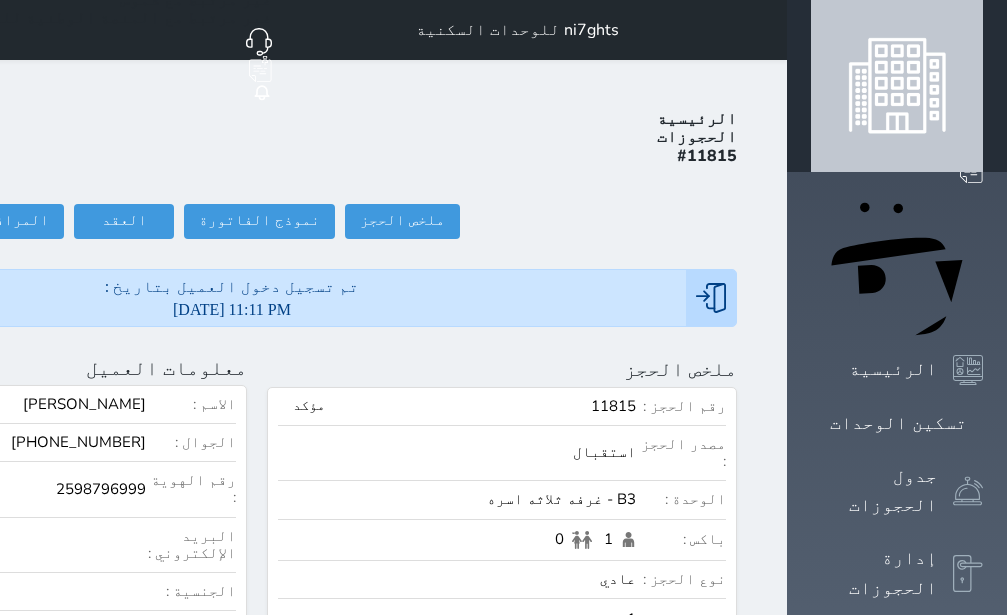 click on "تسجيل مغادرة" at bounding box center [-147, 221] 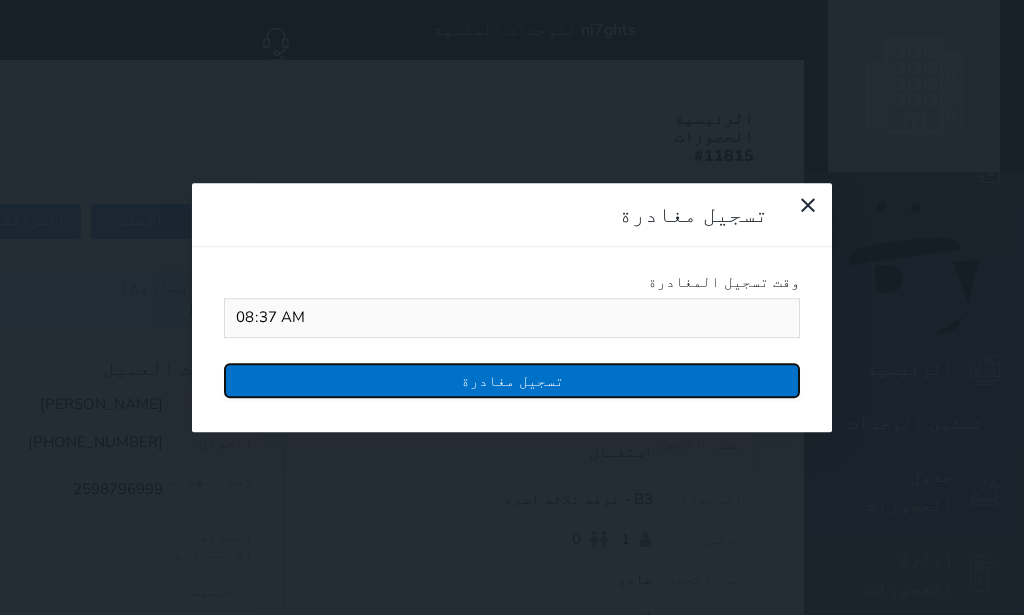 click on "تسجيل مغادرة" at bounding box center [512, 380] 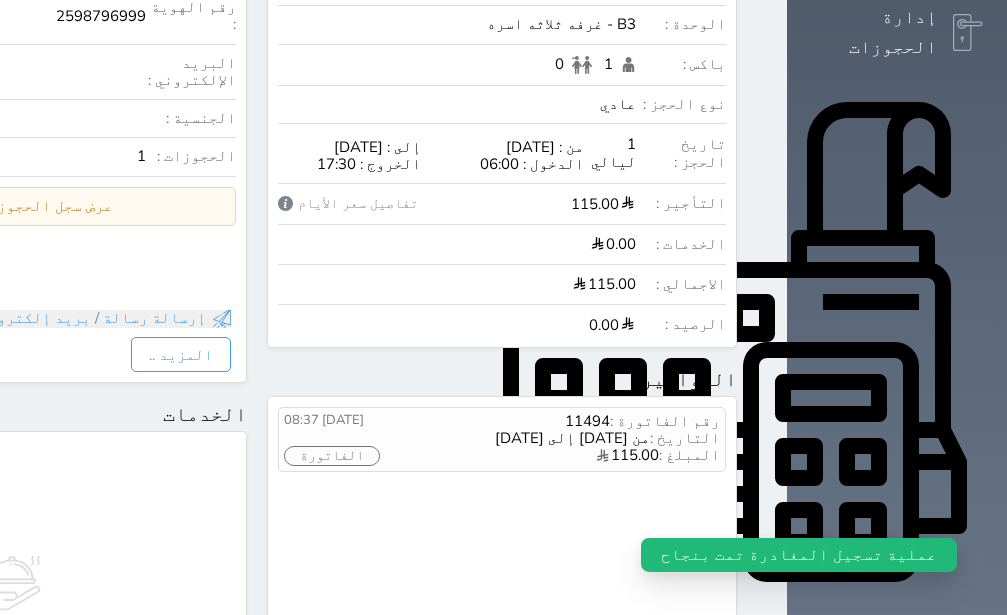 scroll, scrollTop: 0, scrollLeft: 0, axis: both 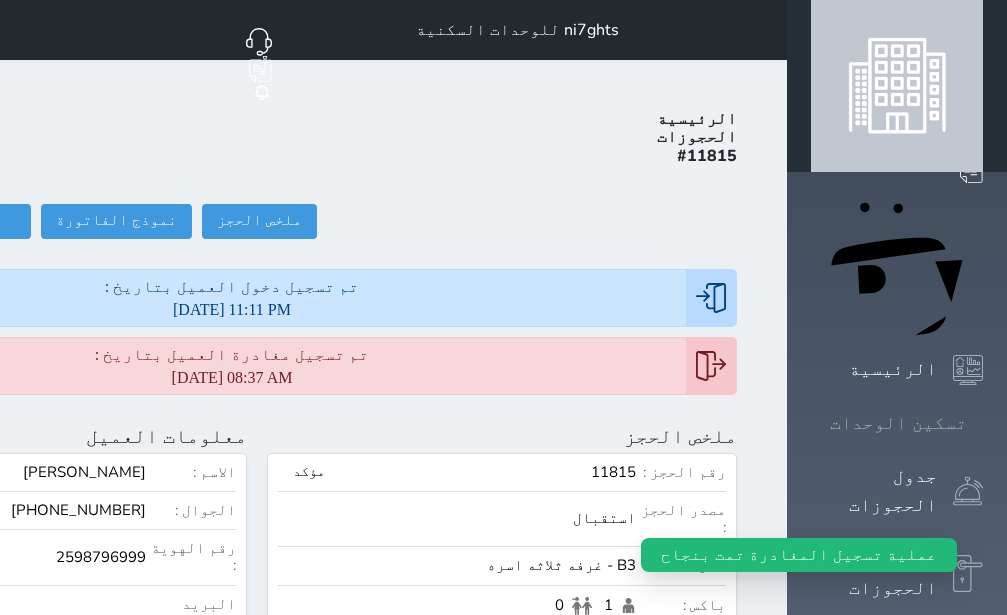 click on "تسكين الوحدات" at bounding box center (898, 423) 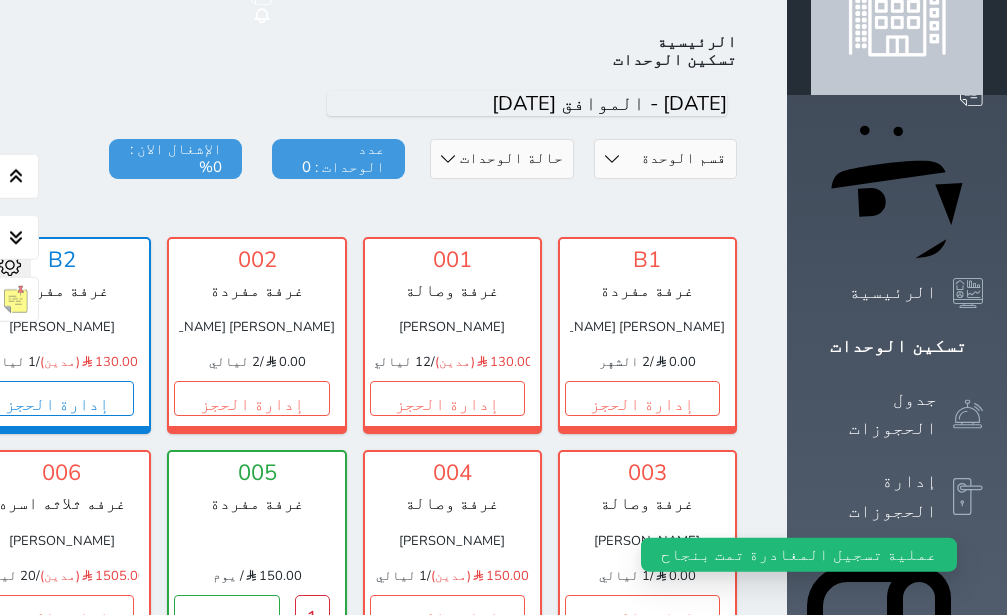 scroll, scrollTop: 78, scrollLeft: 0, axis: vertical 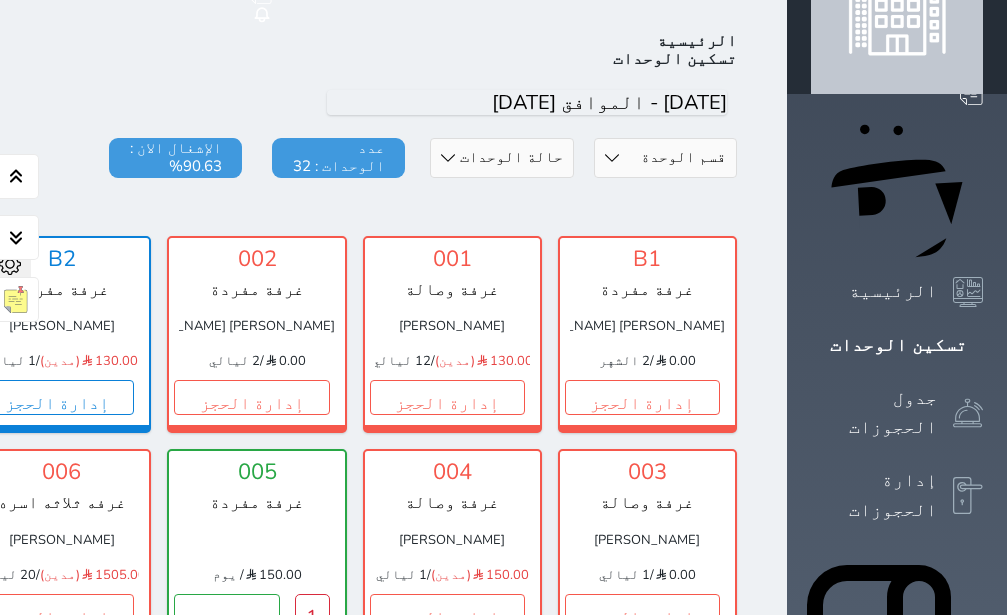 click on "تحت التنظيف" at bounding box center [-139, 397] 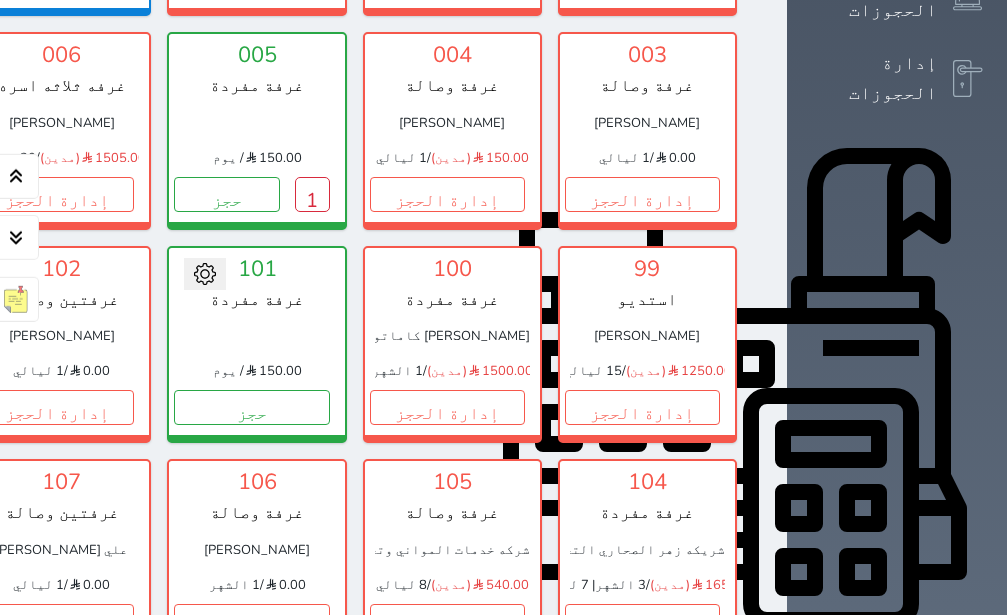 scroll, scrollTop: 708, scrollLeft: 0, axis: vertical 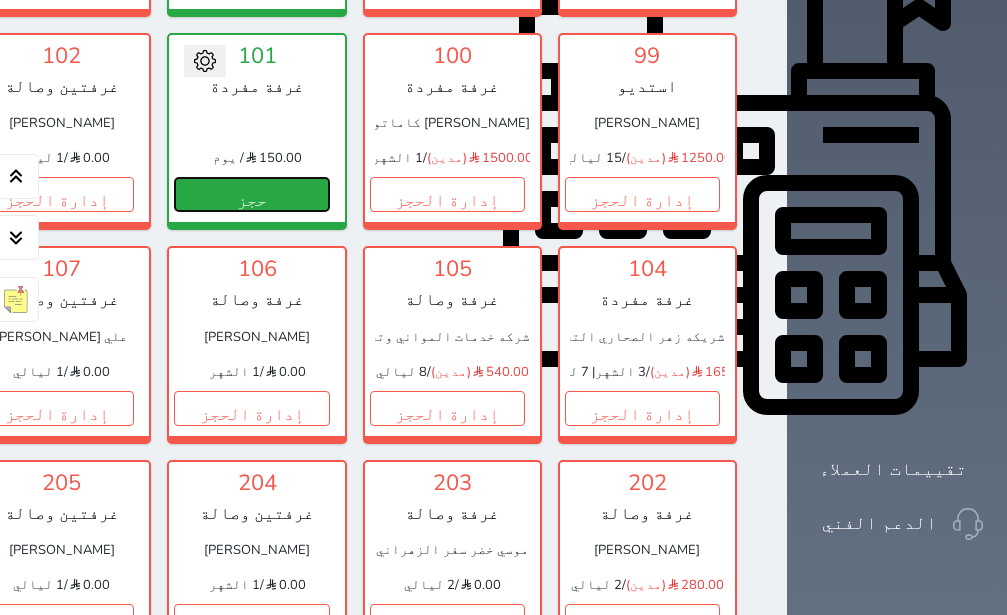 click on "حجز" at bounding box center [251, 194] 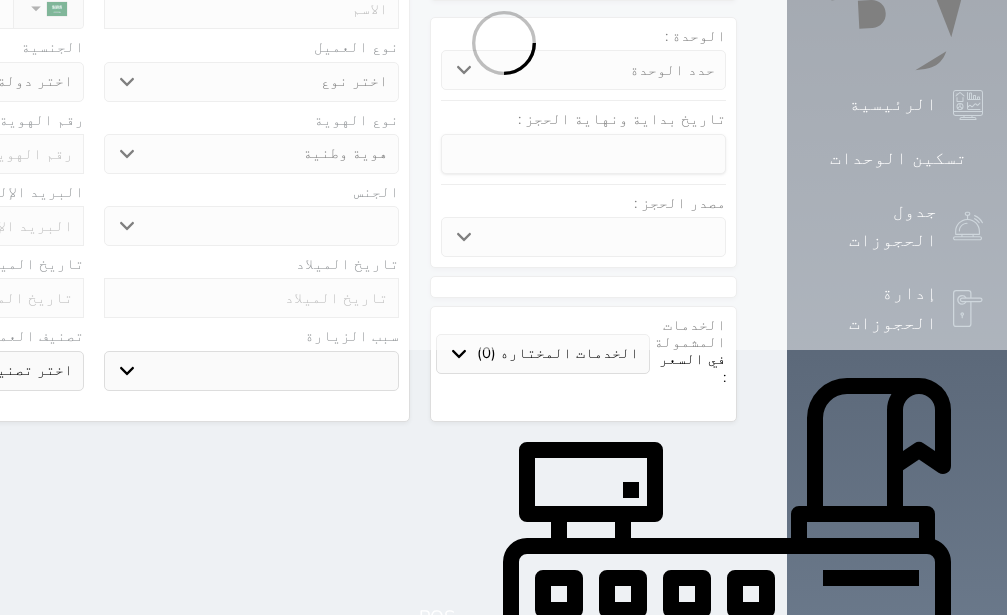 scroll, scrollTop: 0, scrollLeft: 0, axis: both 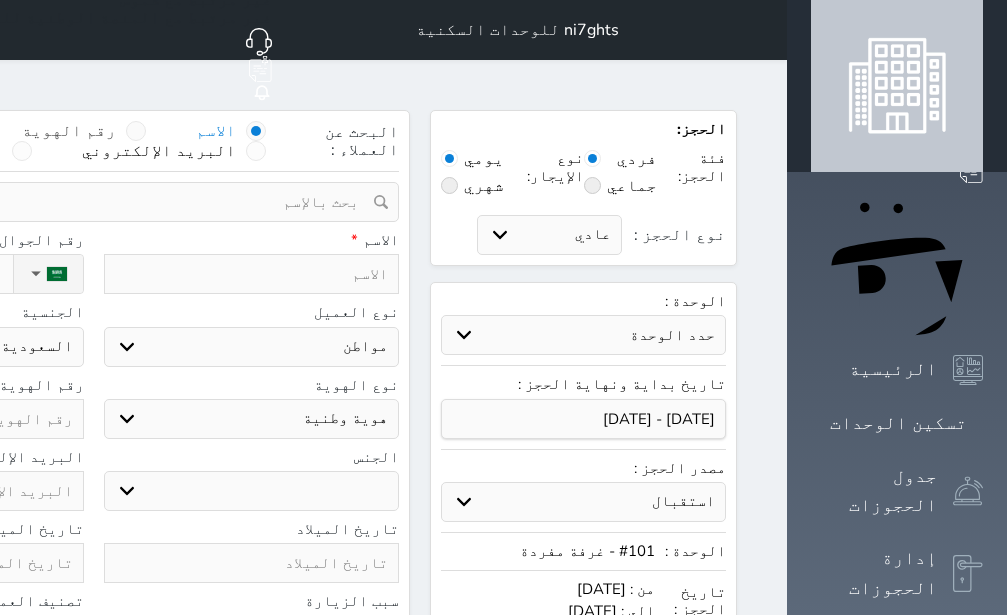 click at bounding box center (136, 131) 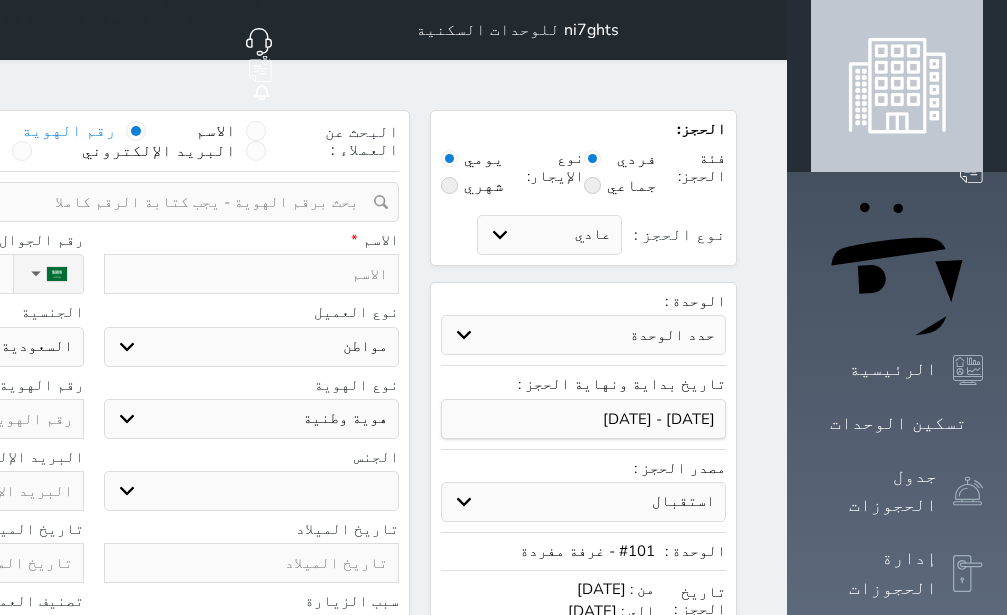 click at bounding box center [86, 202] 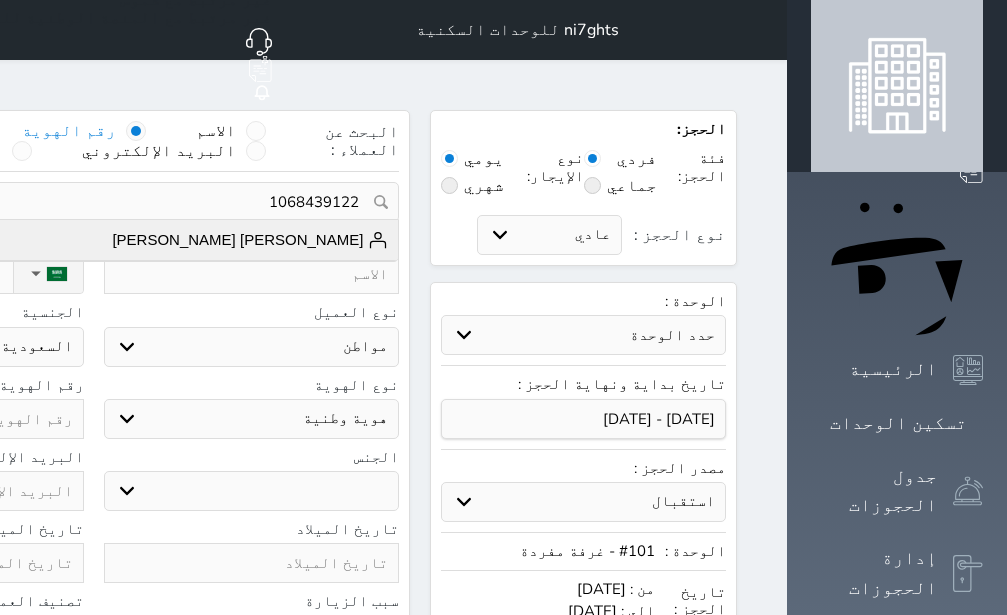 click on "[PERSON_NAME] [PERSON_NAME]   [PHONE_NUMBER]" at bounding box center (93, 240) 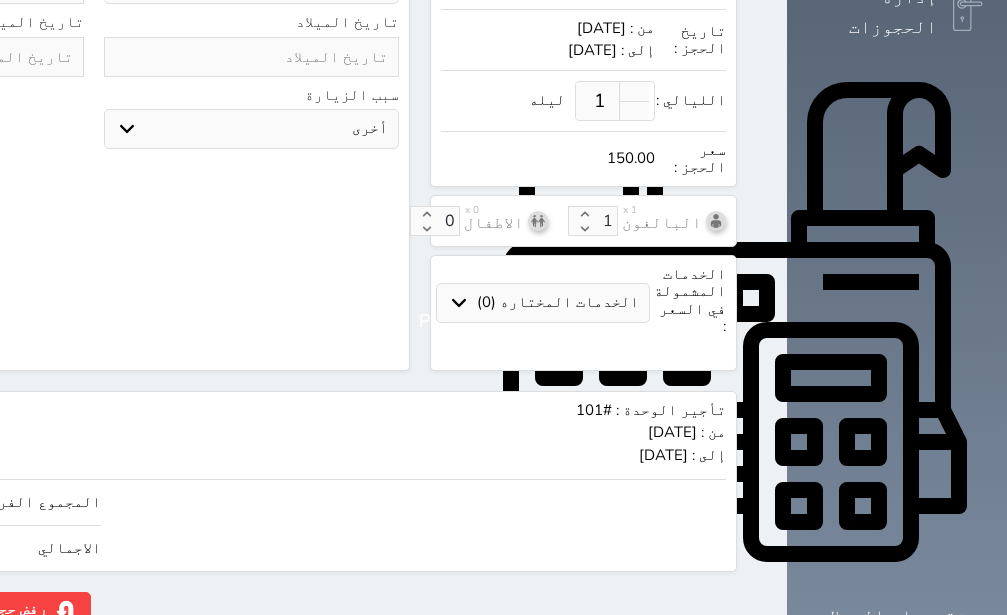 scroll, scrollTop: 564, scrollLeft: 0, axis: vertical 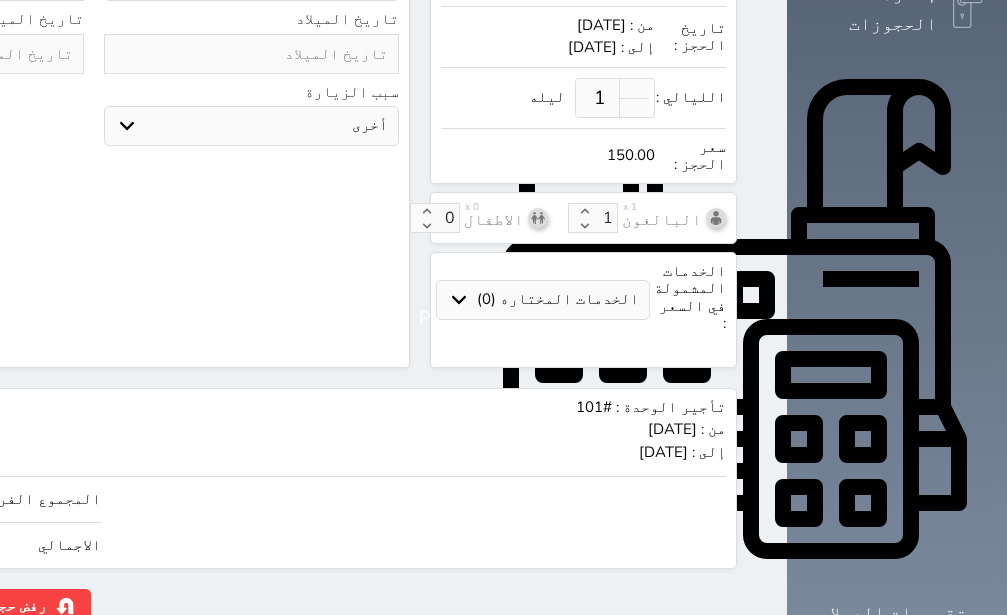 click on "150" at bounding box center [-147, 499] 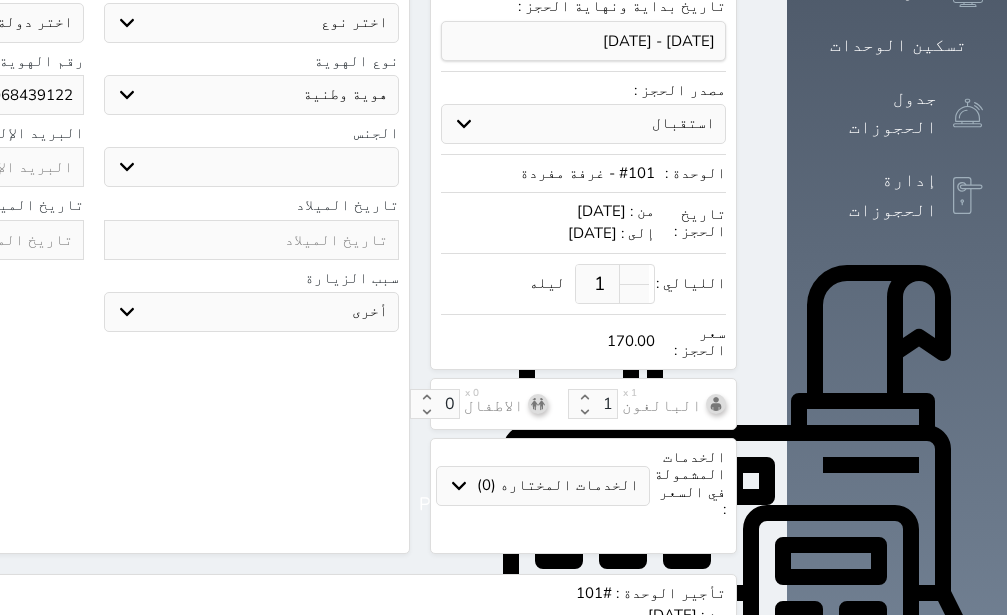 scroll, scrollTop: 564, scrollLeft: 0, axis: vertical 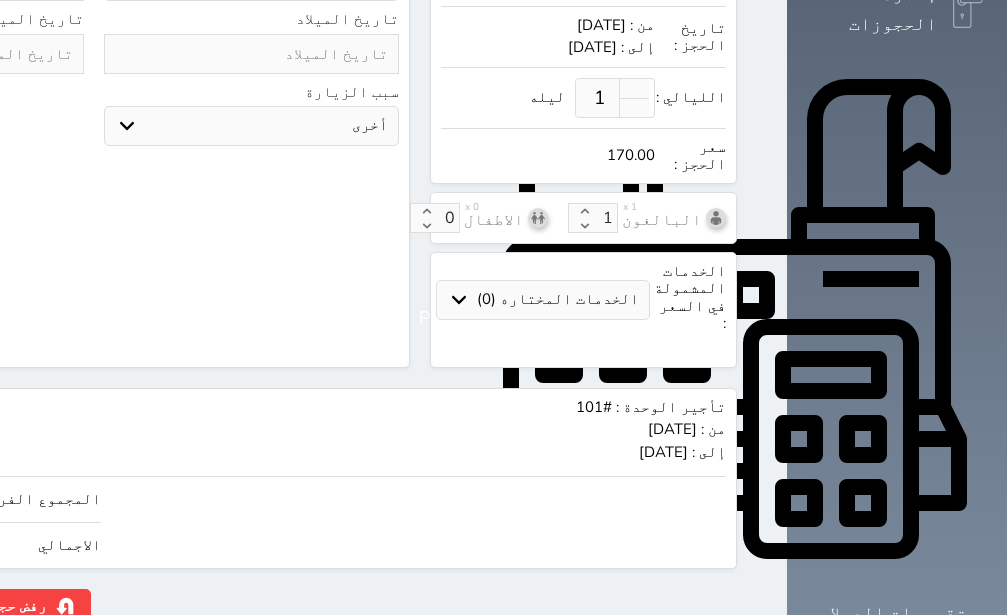 click on "حجز" at bounding box center [-130, 606] 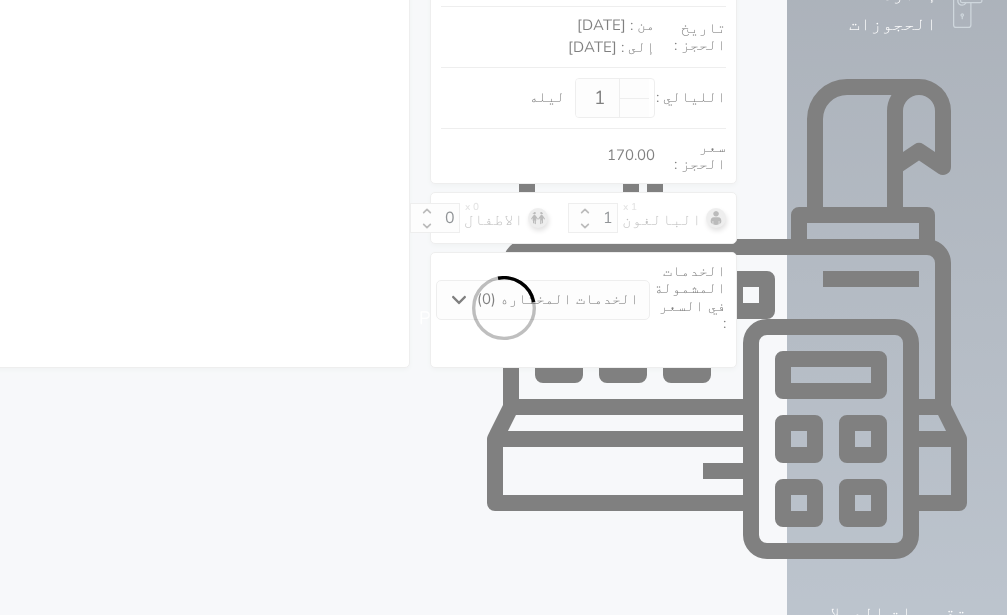 scroll, scrollTop: 306, scrollLeft: 0, axis: vertical 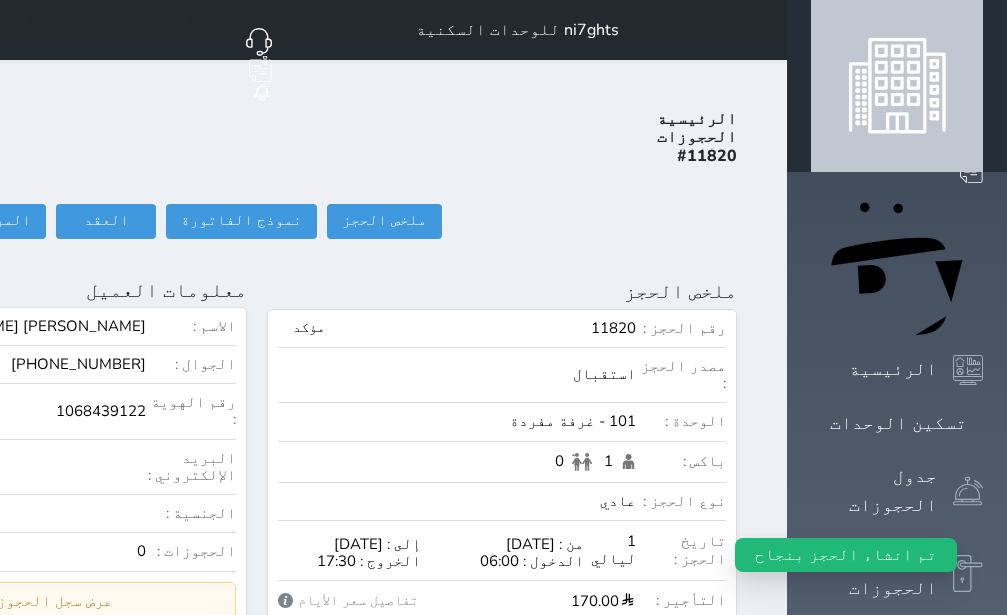 click on "تسجيل دخول" at bounding box center [-156, 221] 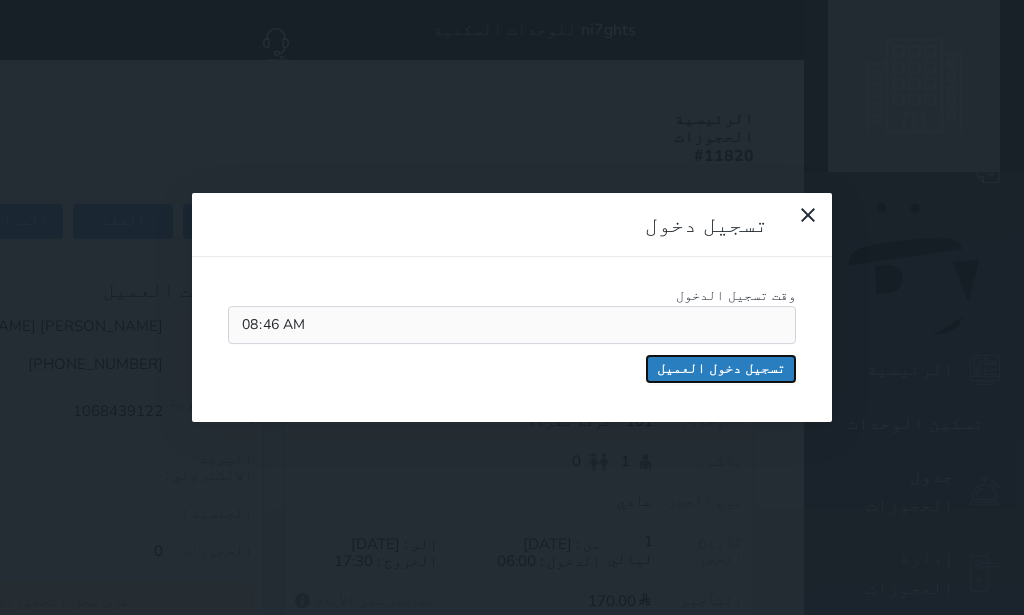 click on "تسجيل دخول العميل" at bounding box center [721, 369] 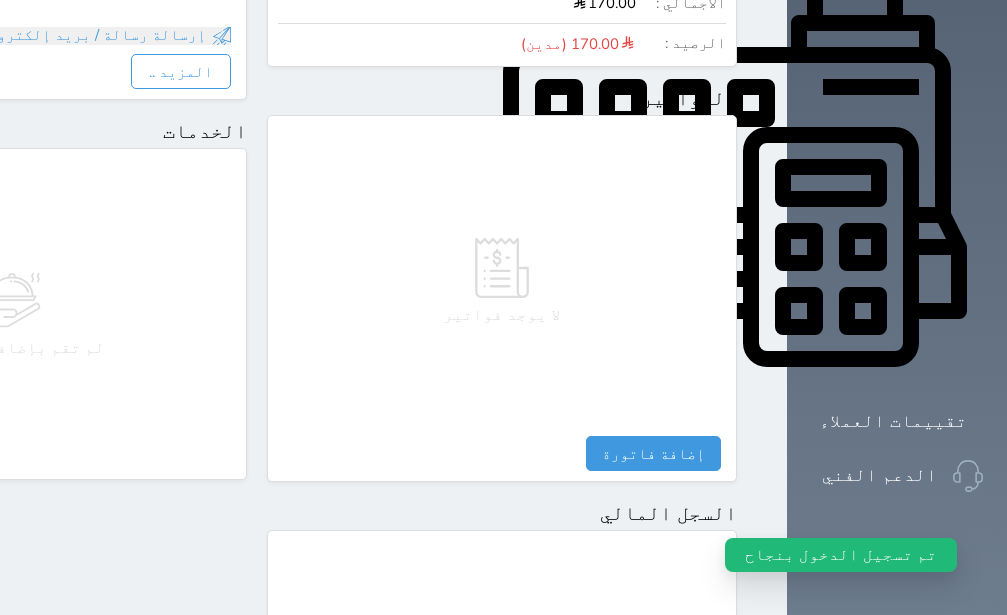 scroll, scrollTop: 1110, scrollLeft: 0, axis: vertical 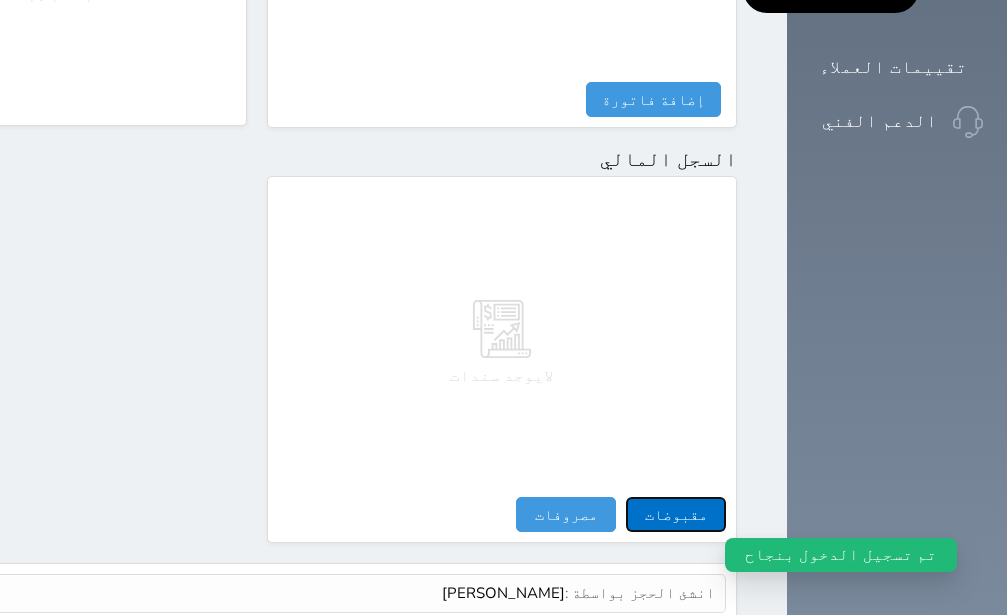 click on "مقبوضات" at bounding box center [676, 514] 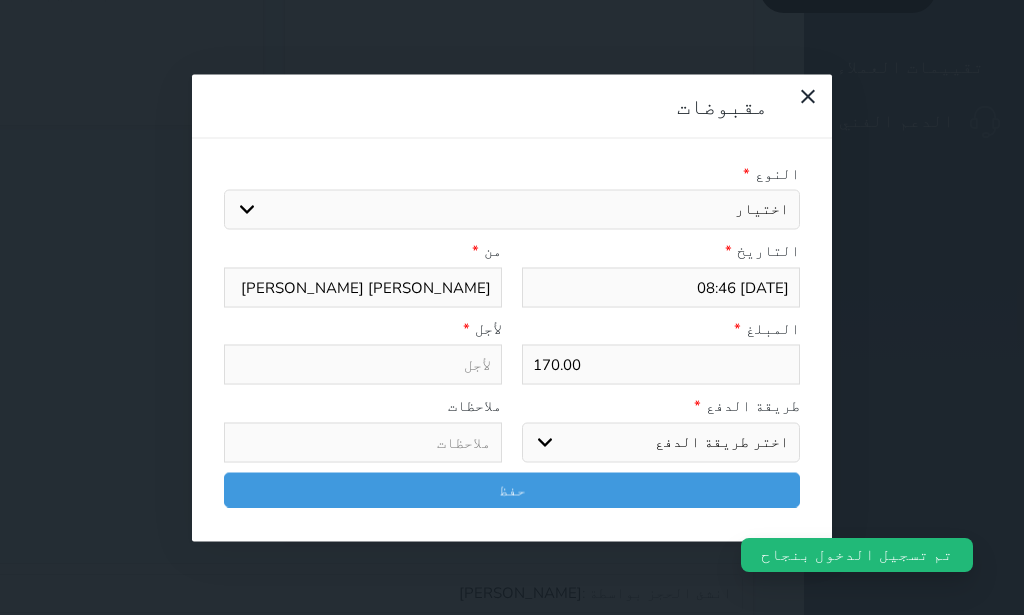 click on "اختيار   ايجار تامين [DEMOGRAPHIC_DATA]" at bounding box center (512, 210) 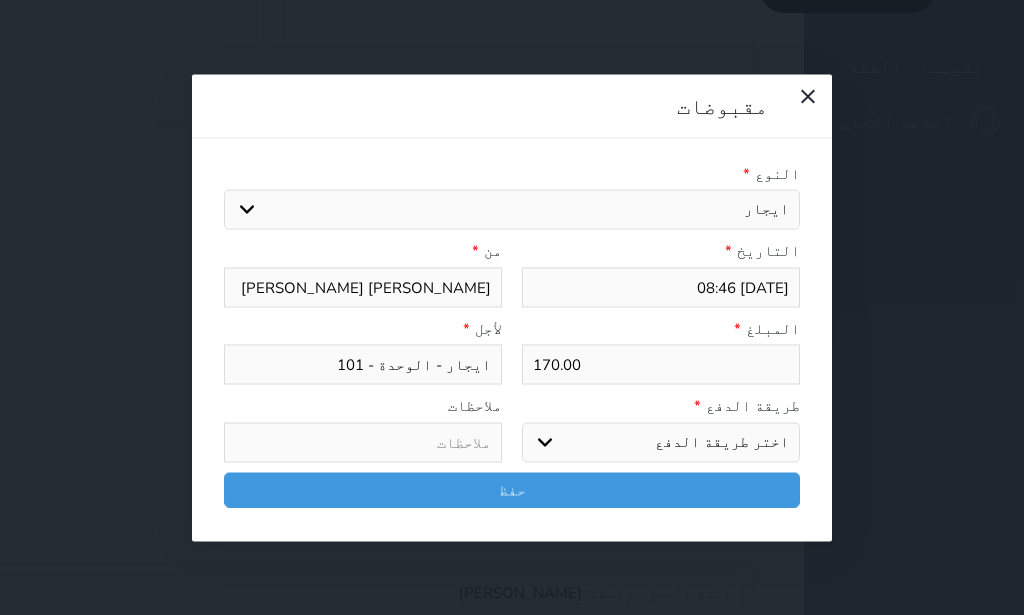 click on "اختر طريقة الدفع   دفع نقدى   تحويل بنكى   مدى   بطاقة ائتمان   آجل" at bounding box center (661, 442) 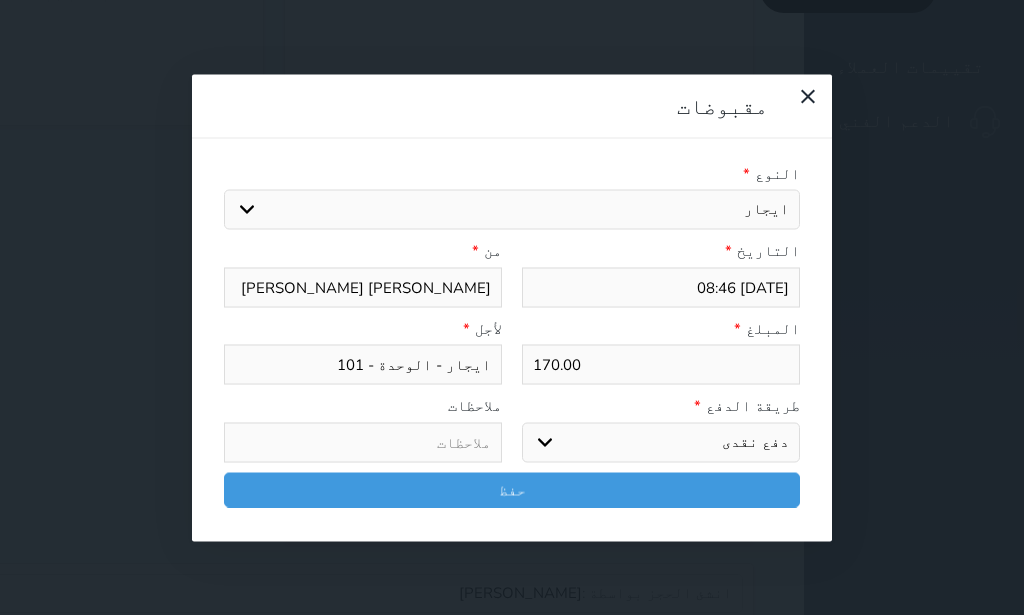 click on "دفع نقدى" at bounding box center (0, 0) 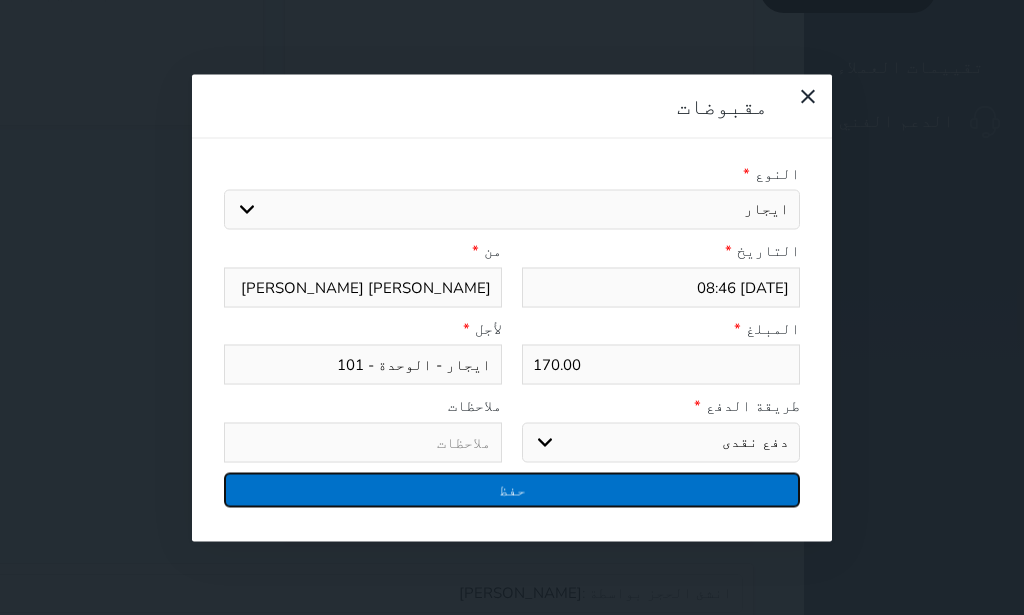 click on "حفظ" at bounding box center [512, 489] 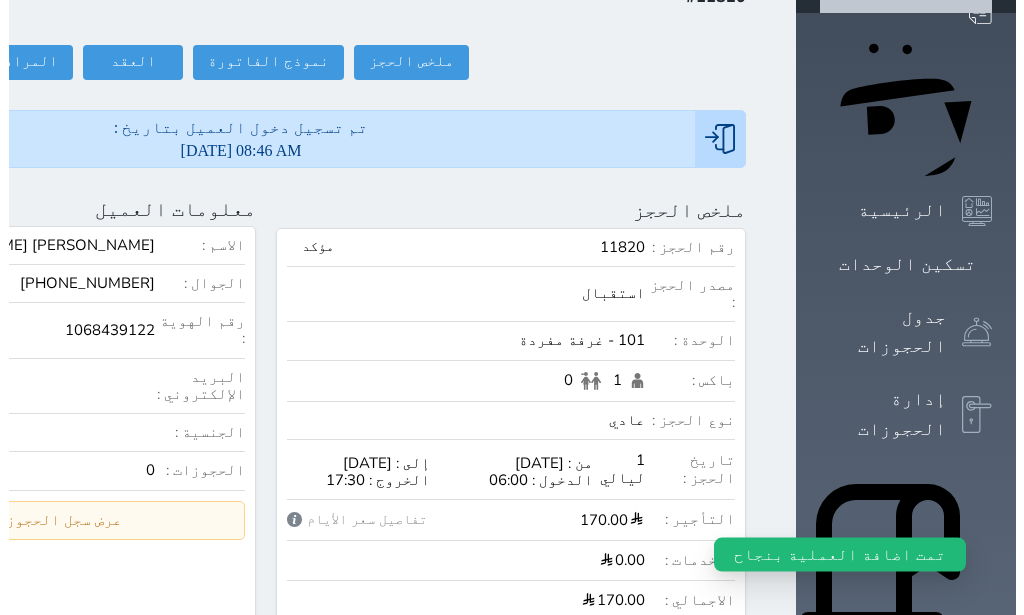 scroll, scrollTop: 102, scrollLeft: 0, axis: vertical 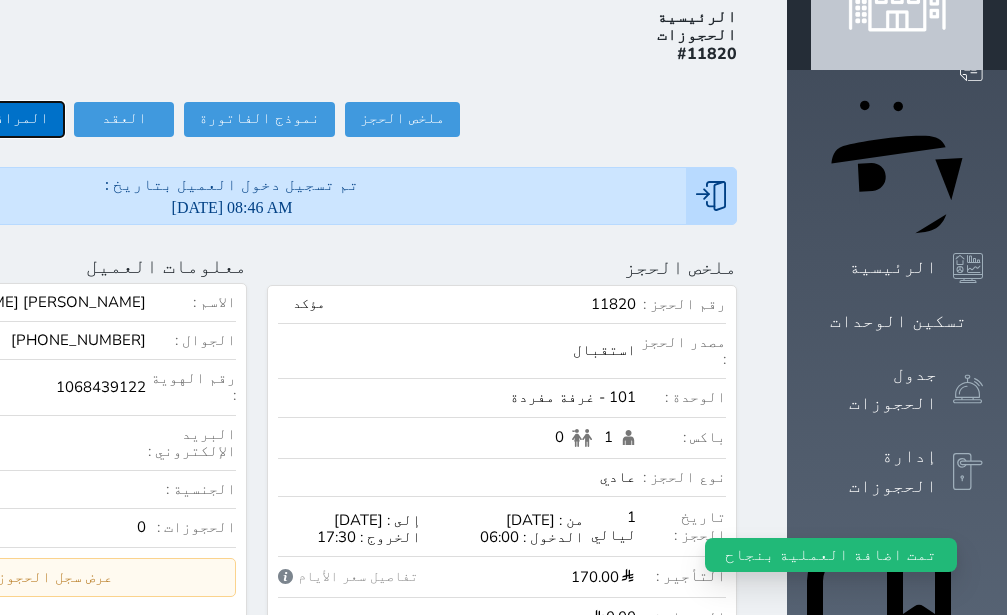 click on "المرافقين (0)" at bounding box center [-3, 119] 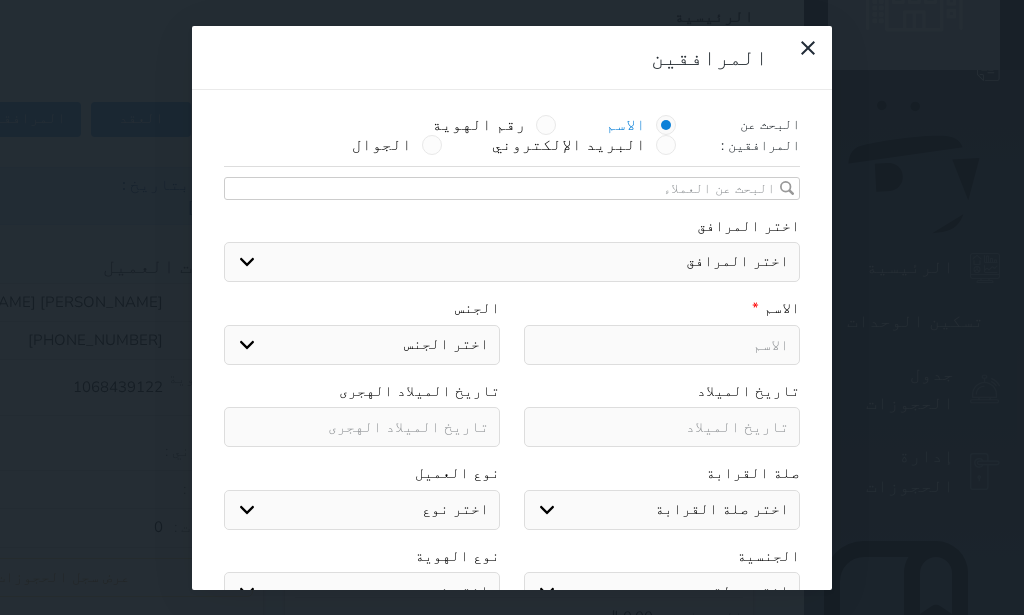 click on "الاسم       رقم الهوية       البريد الإلكتروني       الجوال" at bounding box center [450, 135] 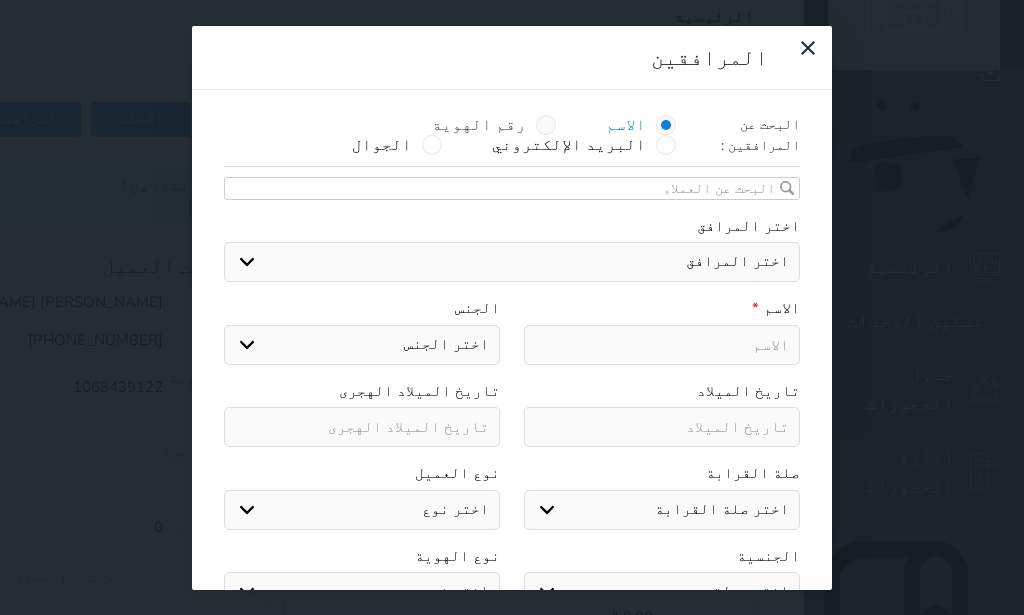 click at bounding box center (546, 125) 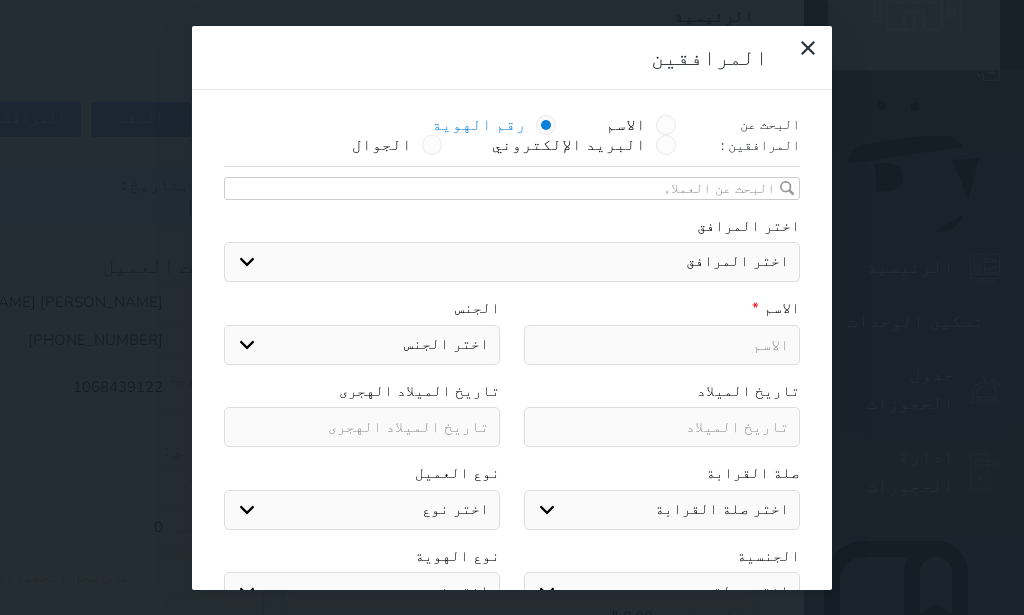 click on "اختر المرافق   زانه [PERSON_NAME]" at bounding box center (512, 262) 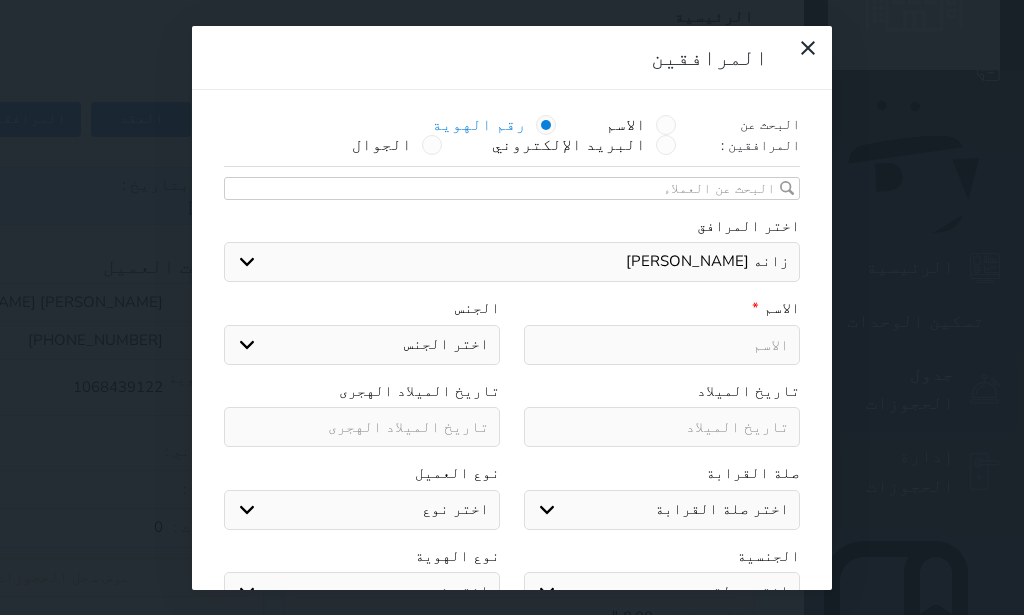 click on "زانه [PERSON_NAME]" at bounding box center [0, 0] 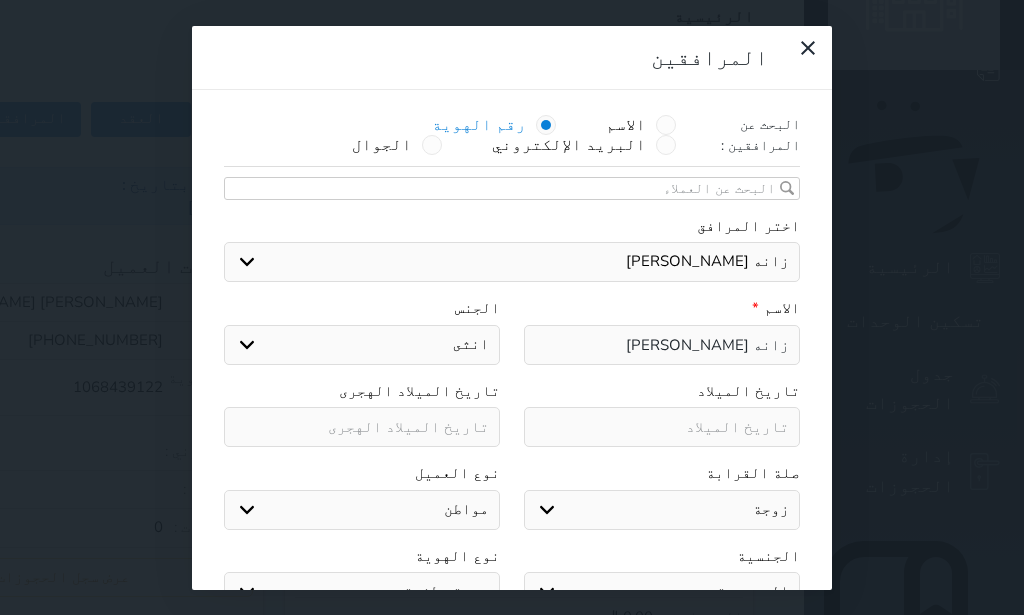 scroll, scrollTop: 335, scrollLeft: 0, axis: vertical 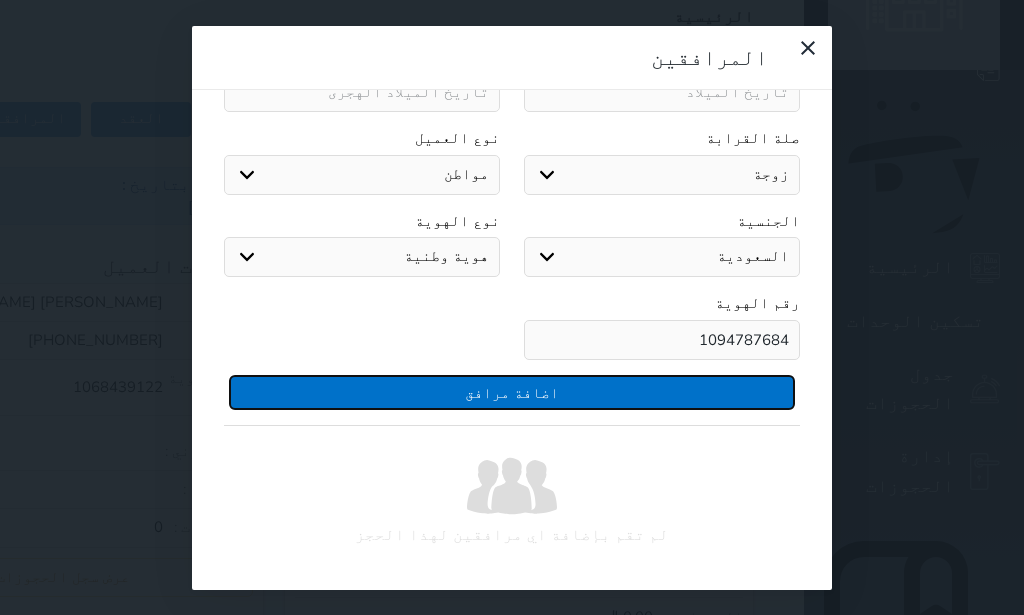 click on "اضافة مرافق" at bounding box center (512, 392) 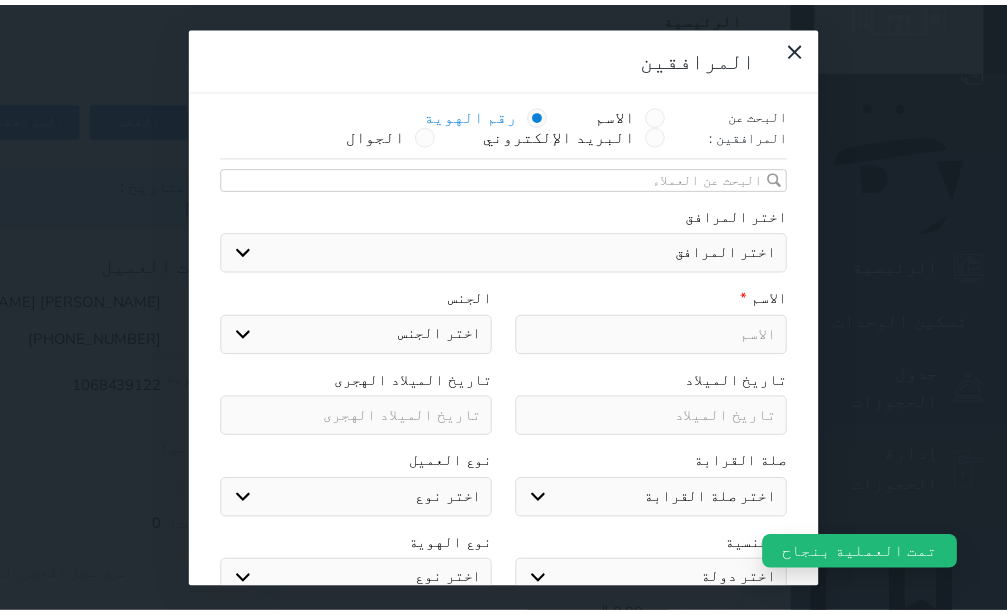 scroll, scrollTop: 0, scrollLeft: 0, axis: both 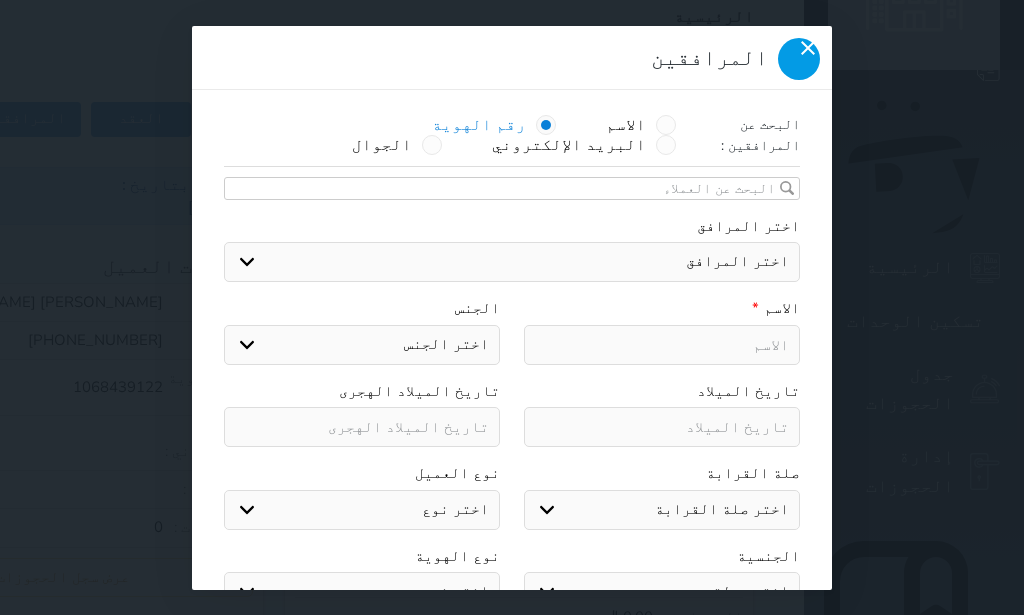 click 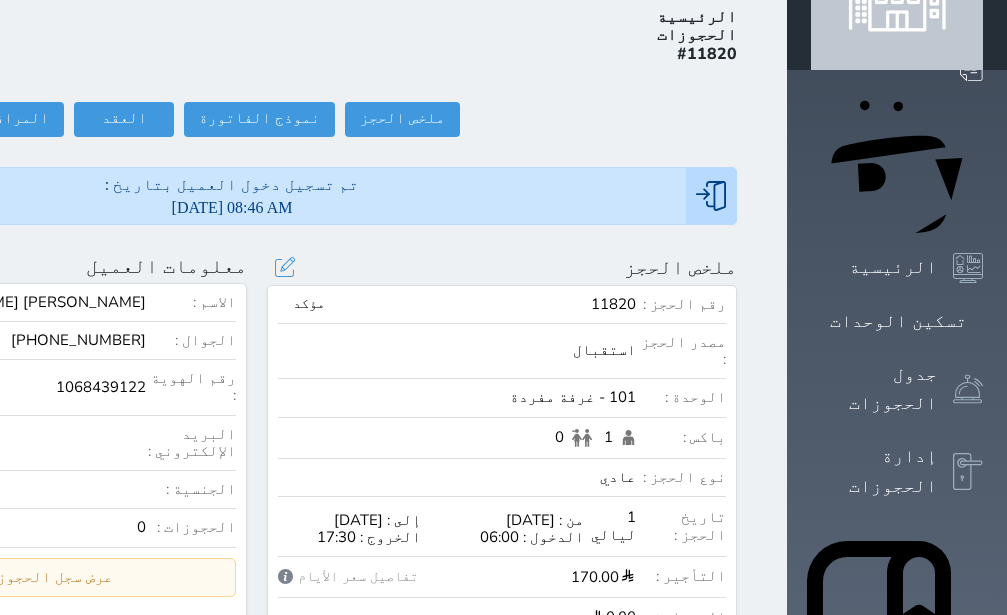 scroll, scrollTop: 0, scrollLeft: 0, axis: both 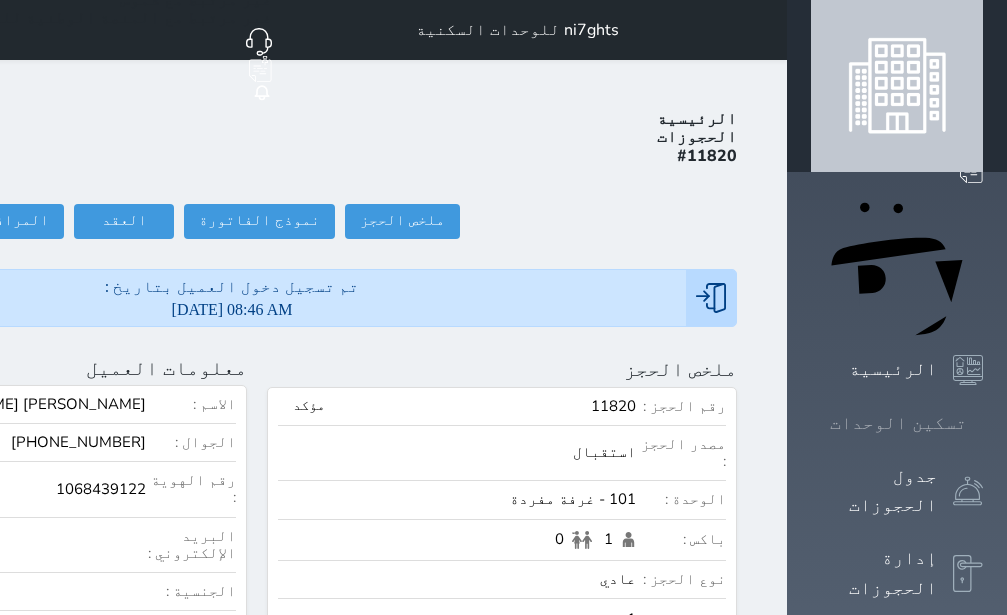 click on "تسكين الوحدات" at bounding box center (898, 423) 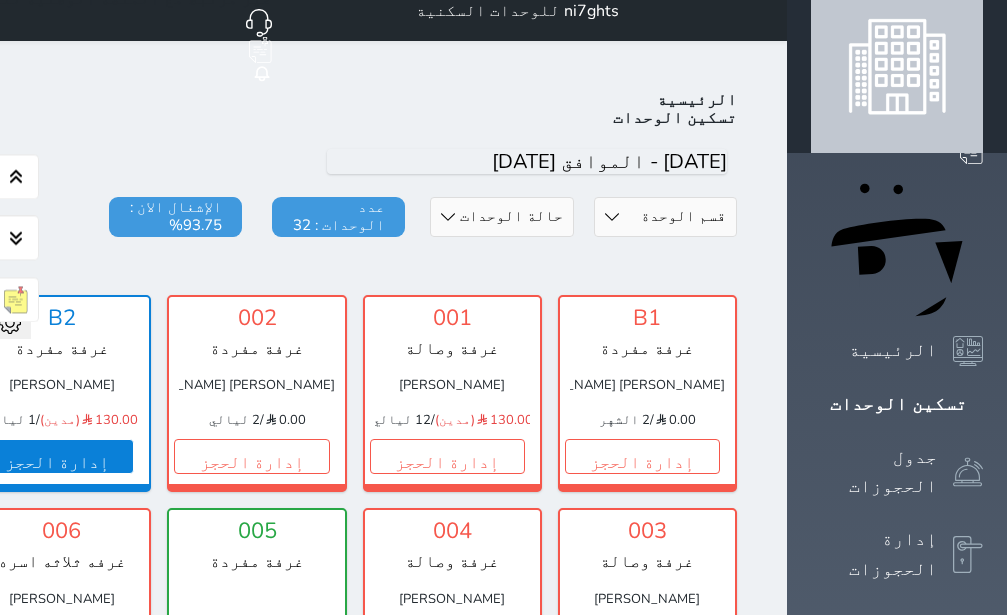 scroll, scrollTop: 0, scrollLeft: 0, axis: both 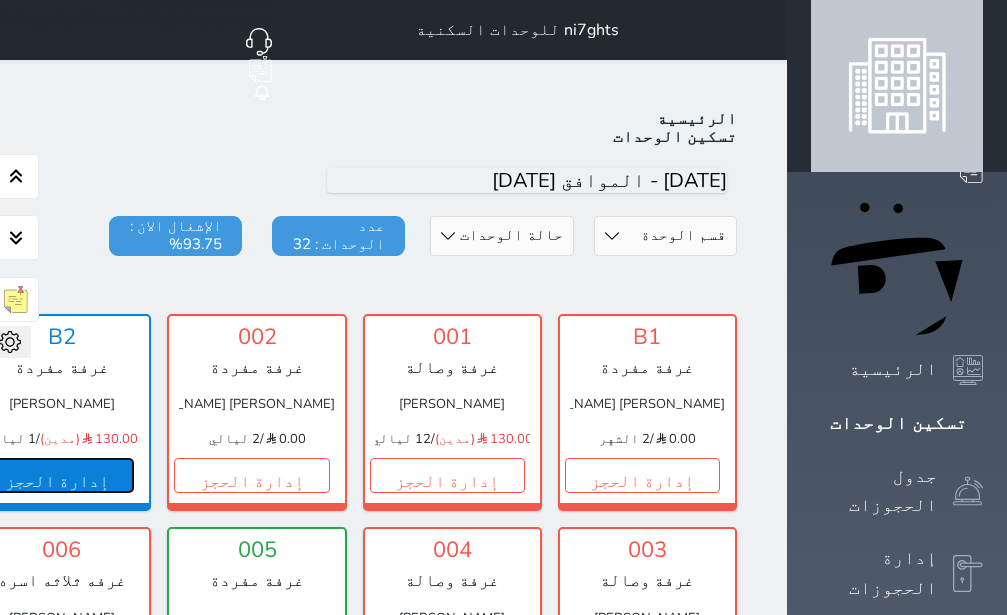 click on "إدارة الحجز" at bounding box center [56, 475] 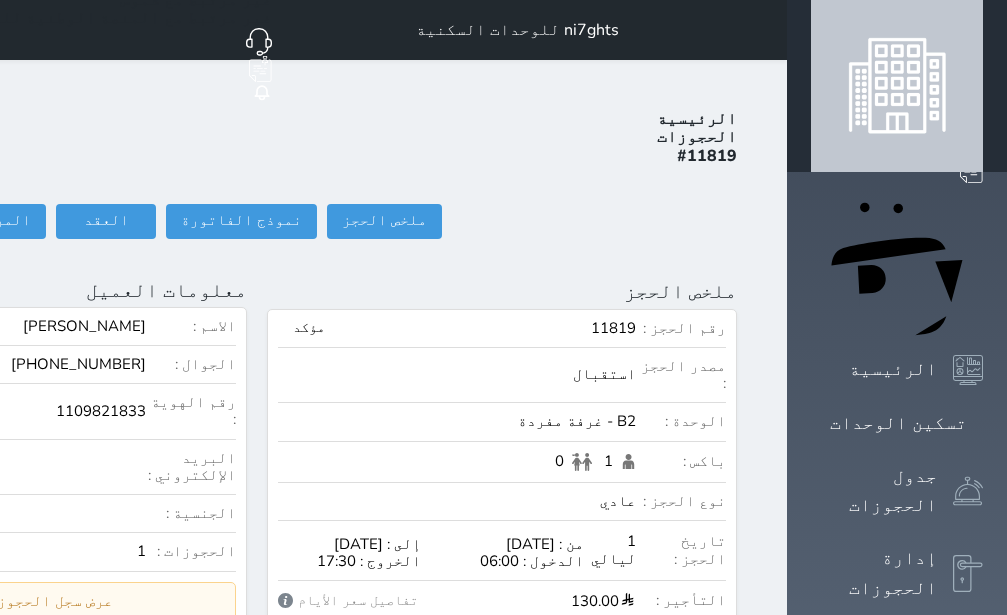 click on "تسجيل دخول" at bounding box center (-156, 221) 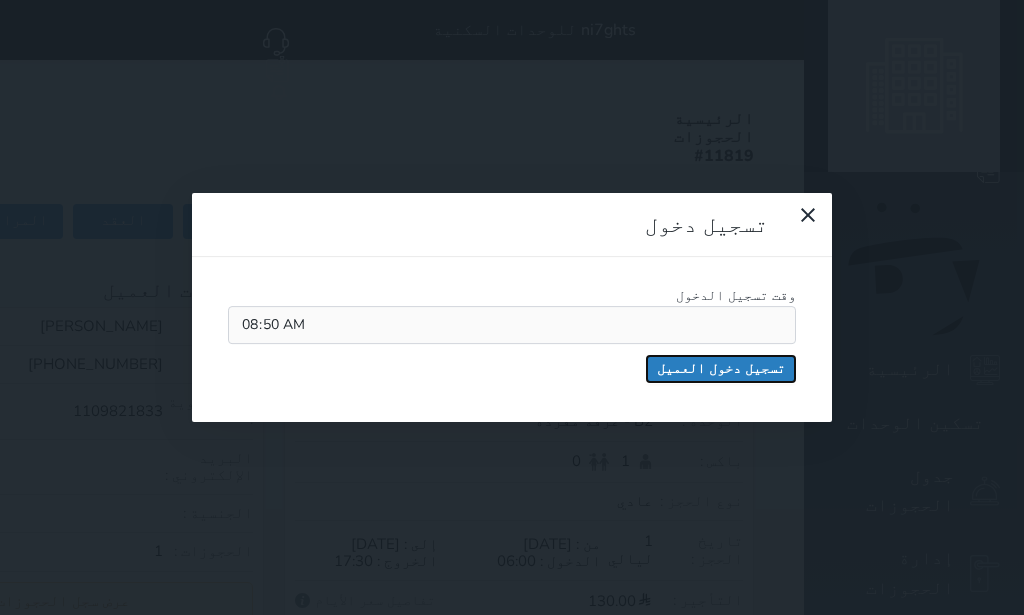 click on "تسجيل دخول العميل" at bounding box center [721, 369] 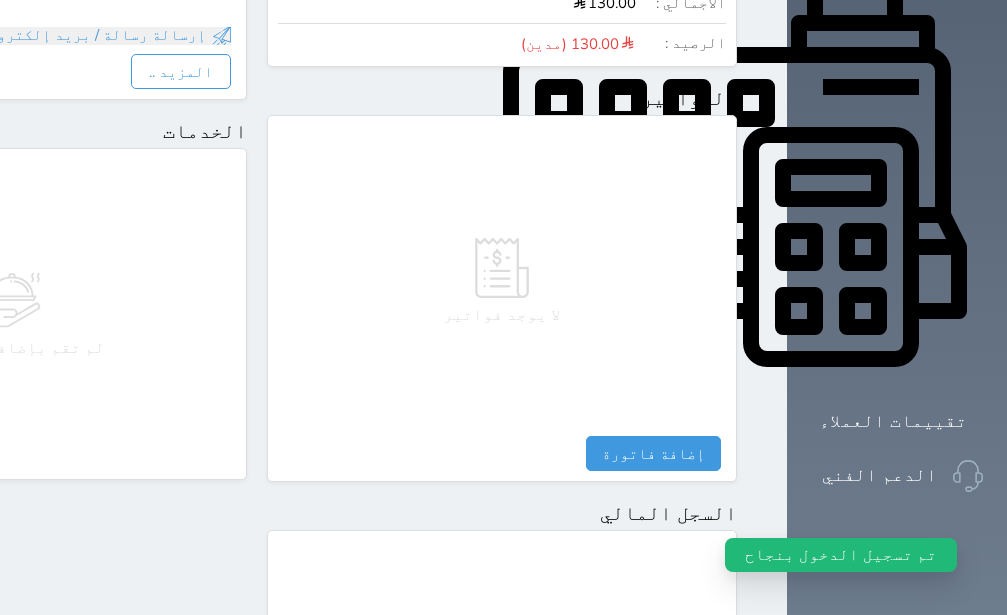scroll, scrollTop: 1110, scrollLeft: 0, axis: vertical 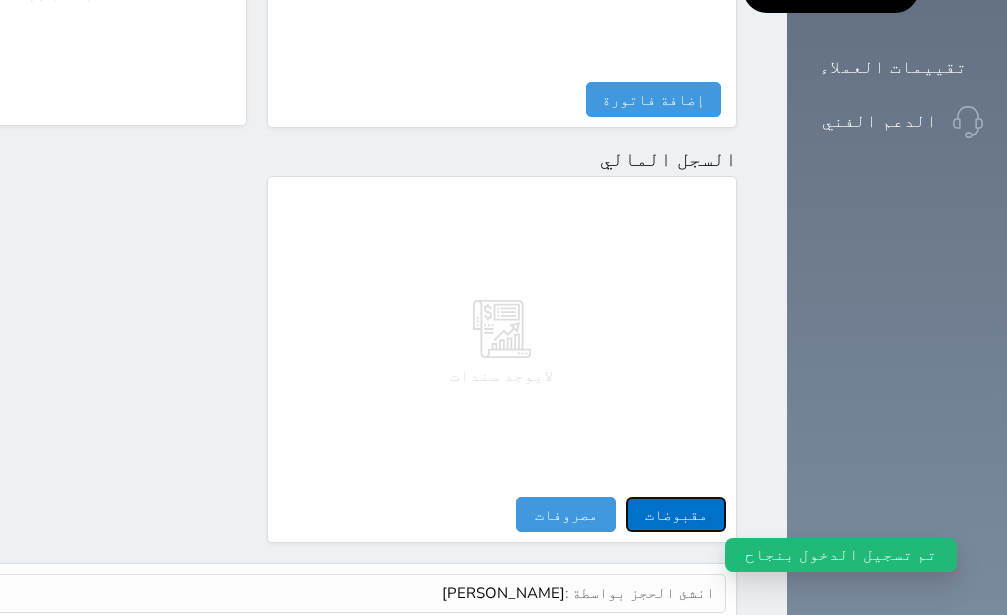 click on "مقبوضات" at bounding box center (676, 514) 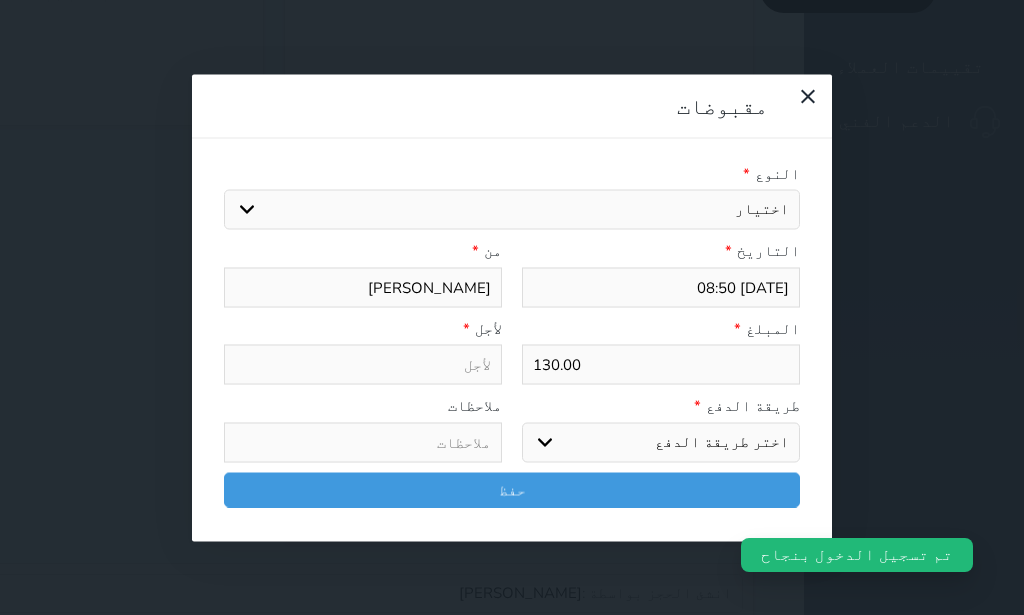 click on "اختيار   ايجار تامين [DEMOGRAPHIC_DATA]" at bounding box center [512, 210] 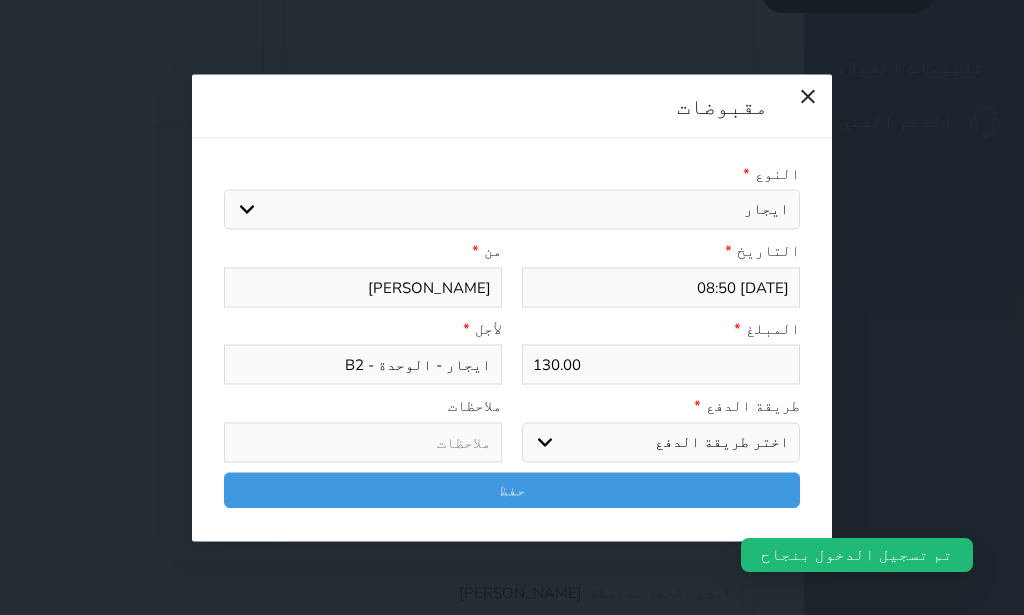 click on "اختر طريقة الدفع   دفع نقدى   تحويل بنكى   مدى   بطاقة ائتمان   آجل" at bounding box center [661, 442] 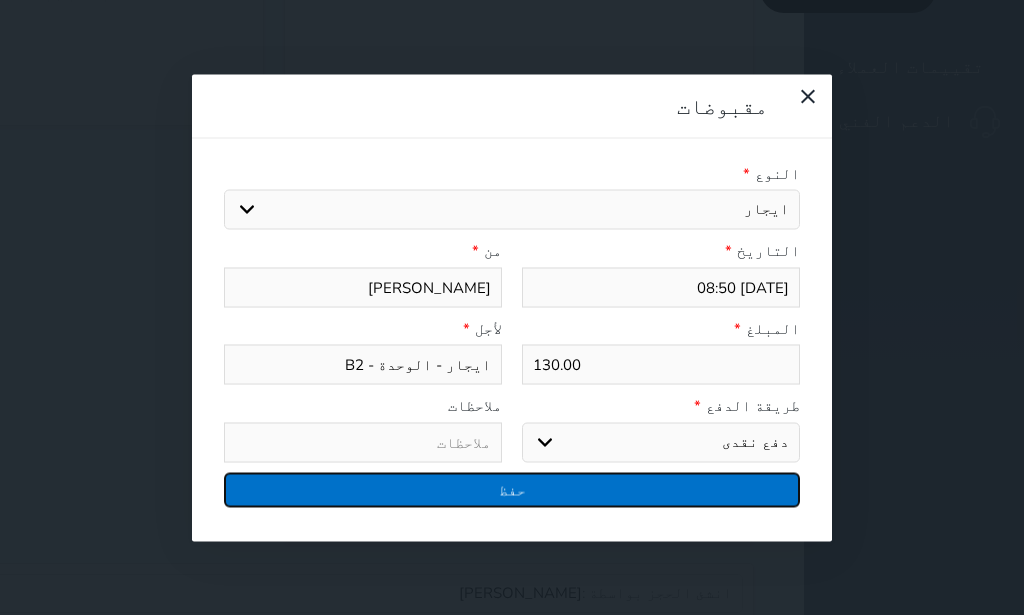 click on "حفظ" at bounding box center (512, 489) 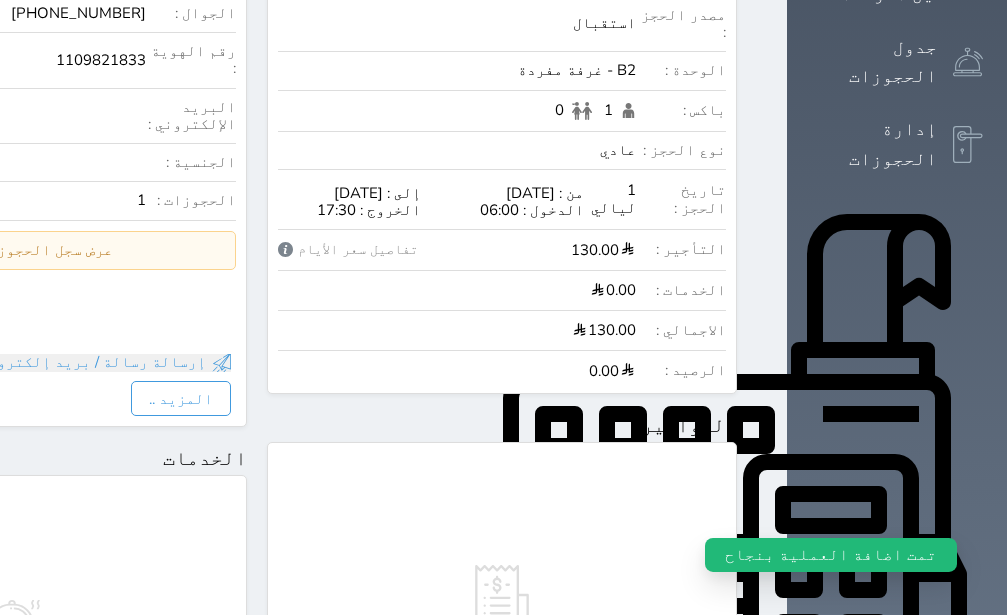 scroll, scrollTop: 0, scrollLeft: 0, axis: both 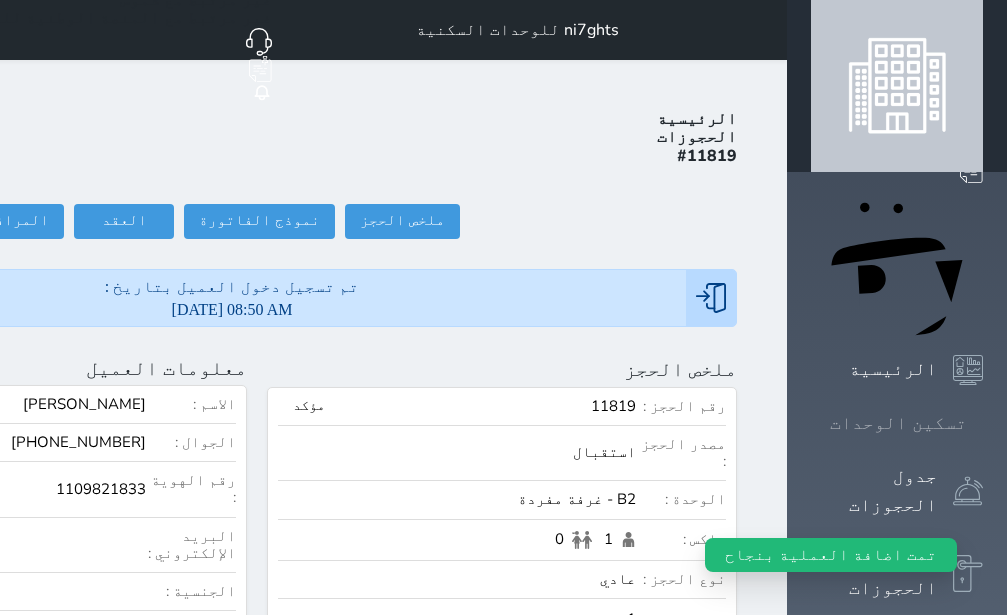 click on "تسكين الوحدات" at bounding box center (898, 423) 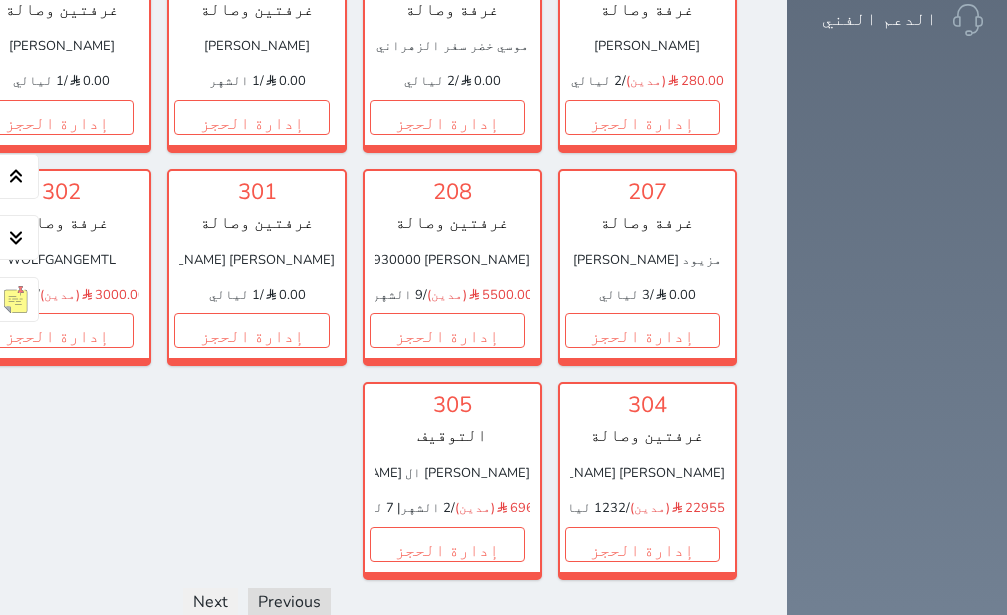 scroll, scrollTop: 1716, scrollLeft: 0, axis: vertical 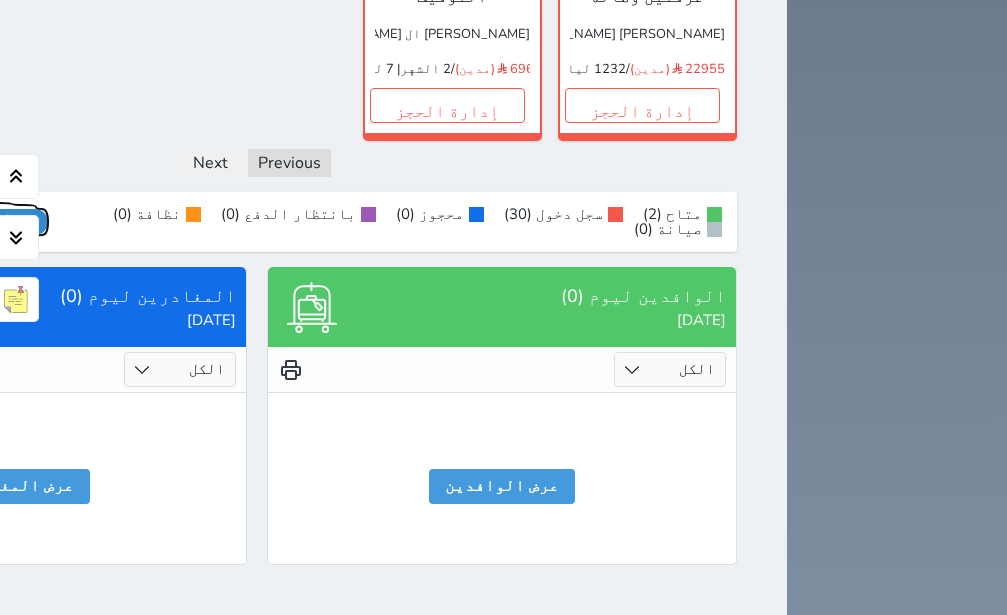 click on "عرض رصيد الصندوق" at bounding box center [-22, 222] 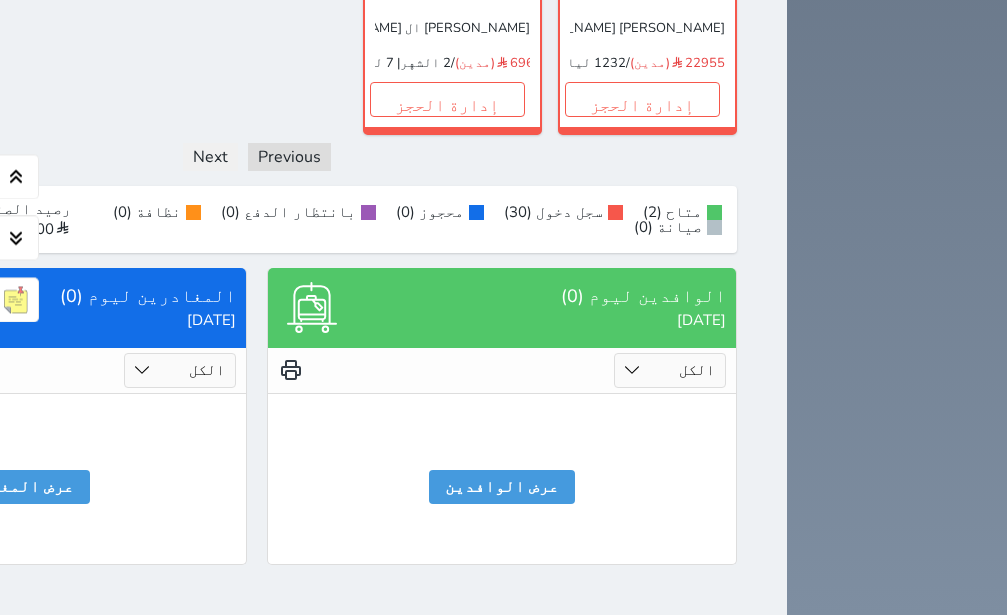 scroll, scrollTop: 1809, scrollLeft: 0, axis: vertical 